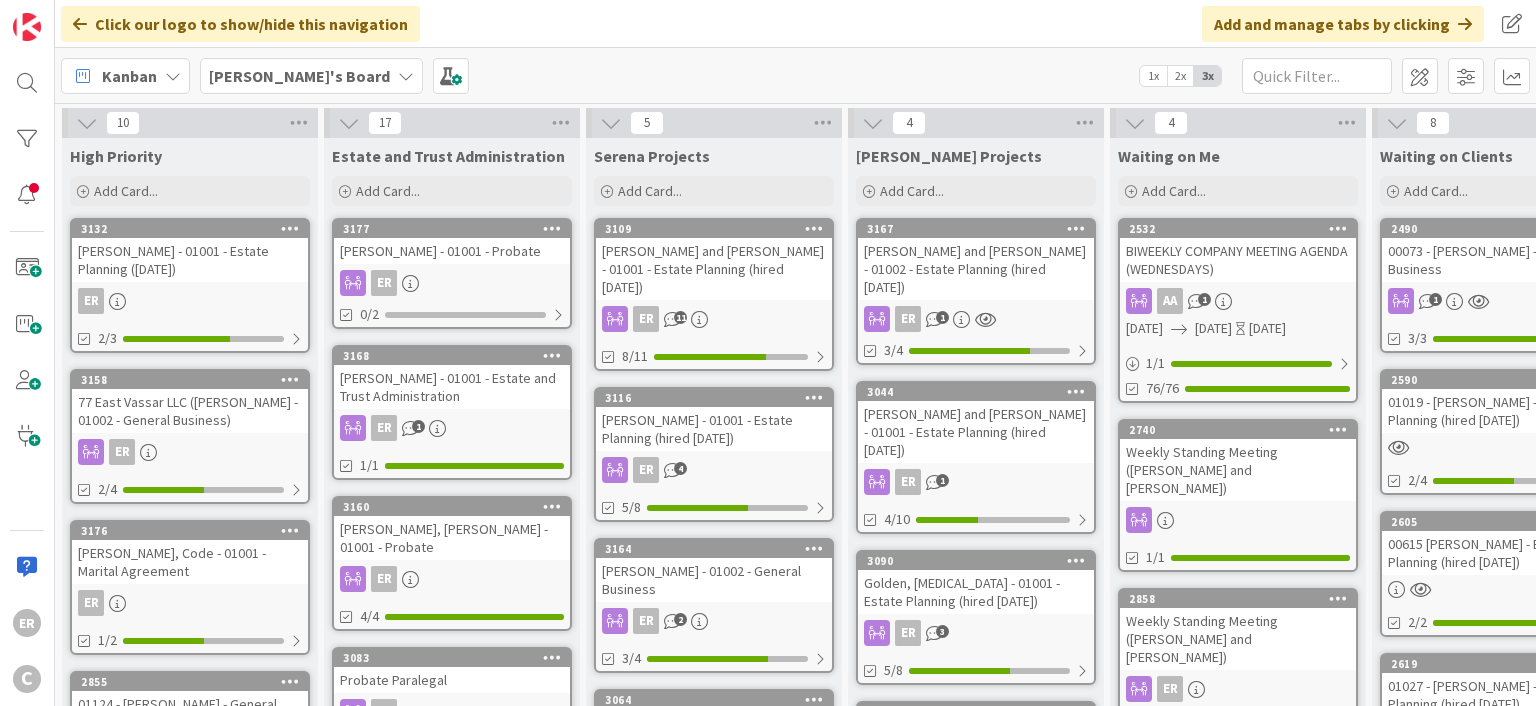 scroll, scrollTop: 0, scrollLeft: 0, axis: both 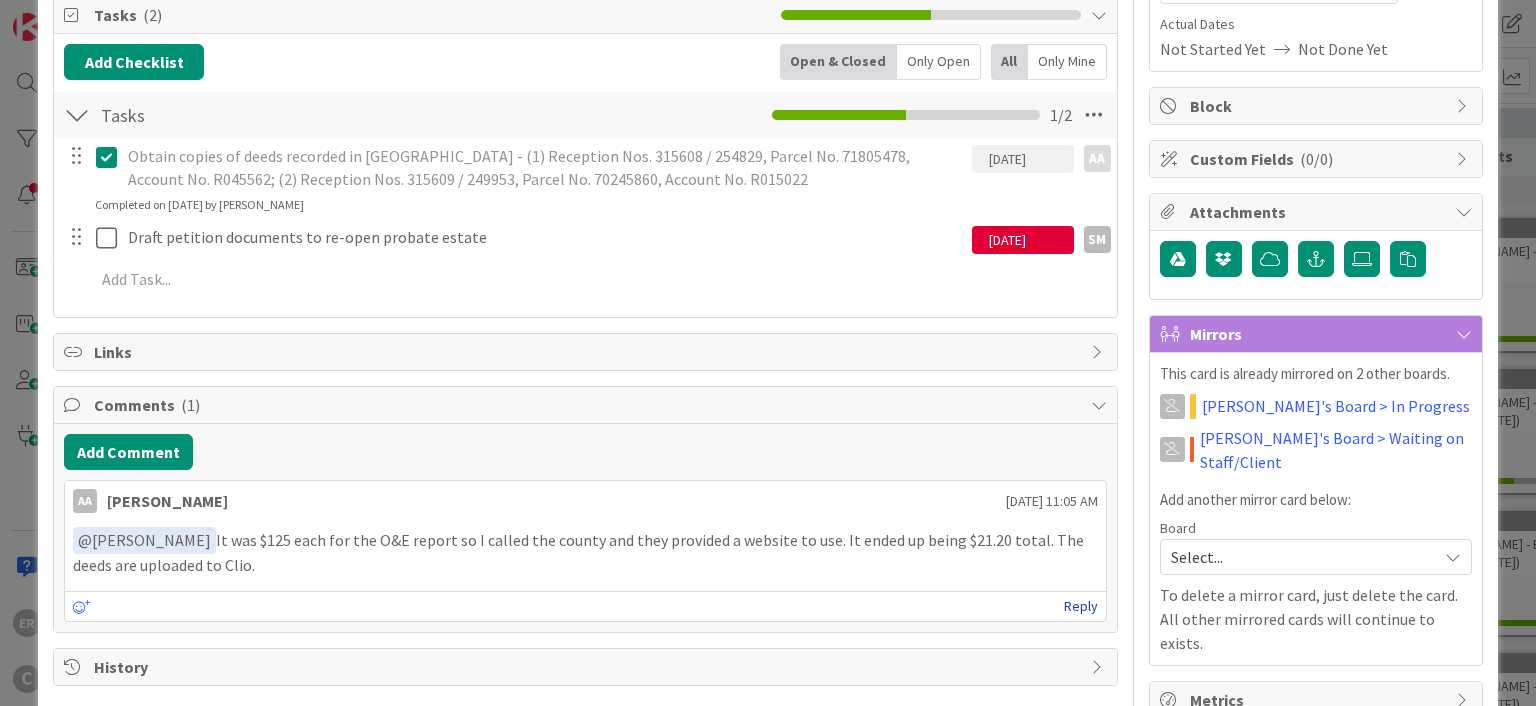 click on "Reply" at bounding box center [1081, 606] 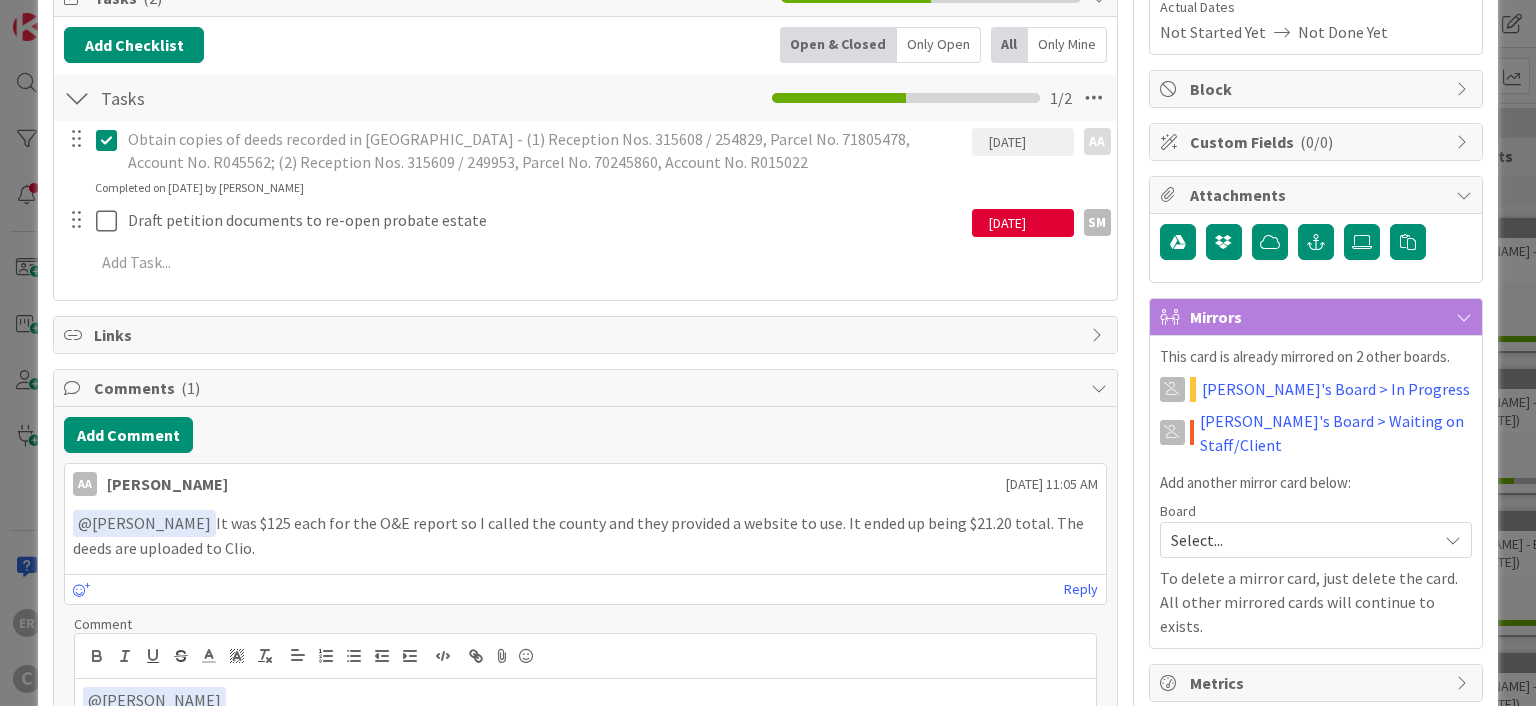 type 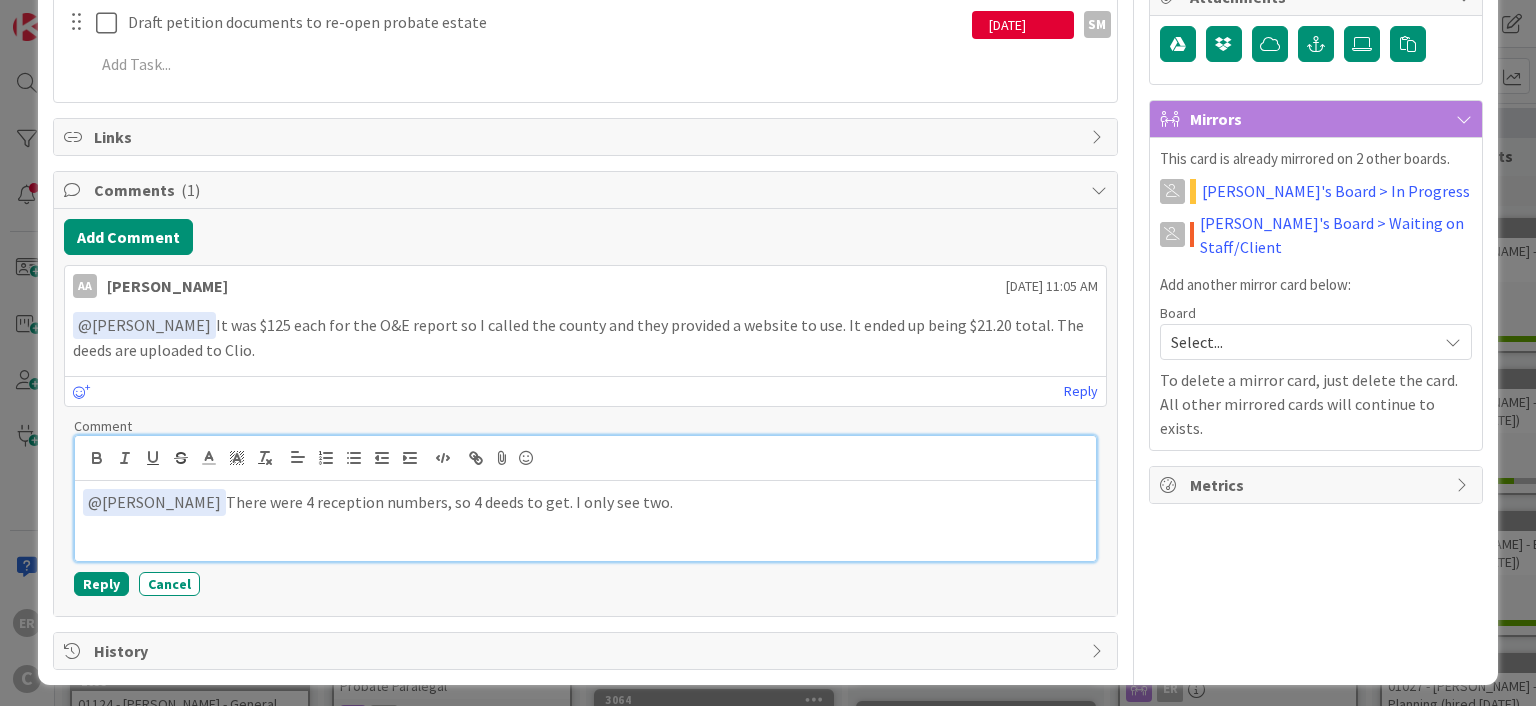 scroll, scrollTop: 517, scrollLeft: 0, axis: vertical 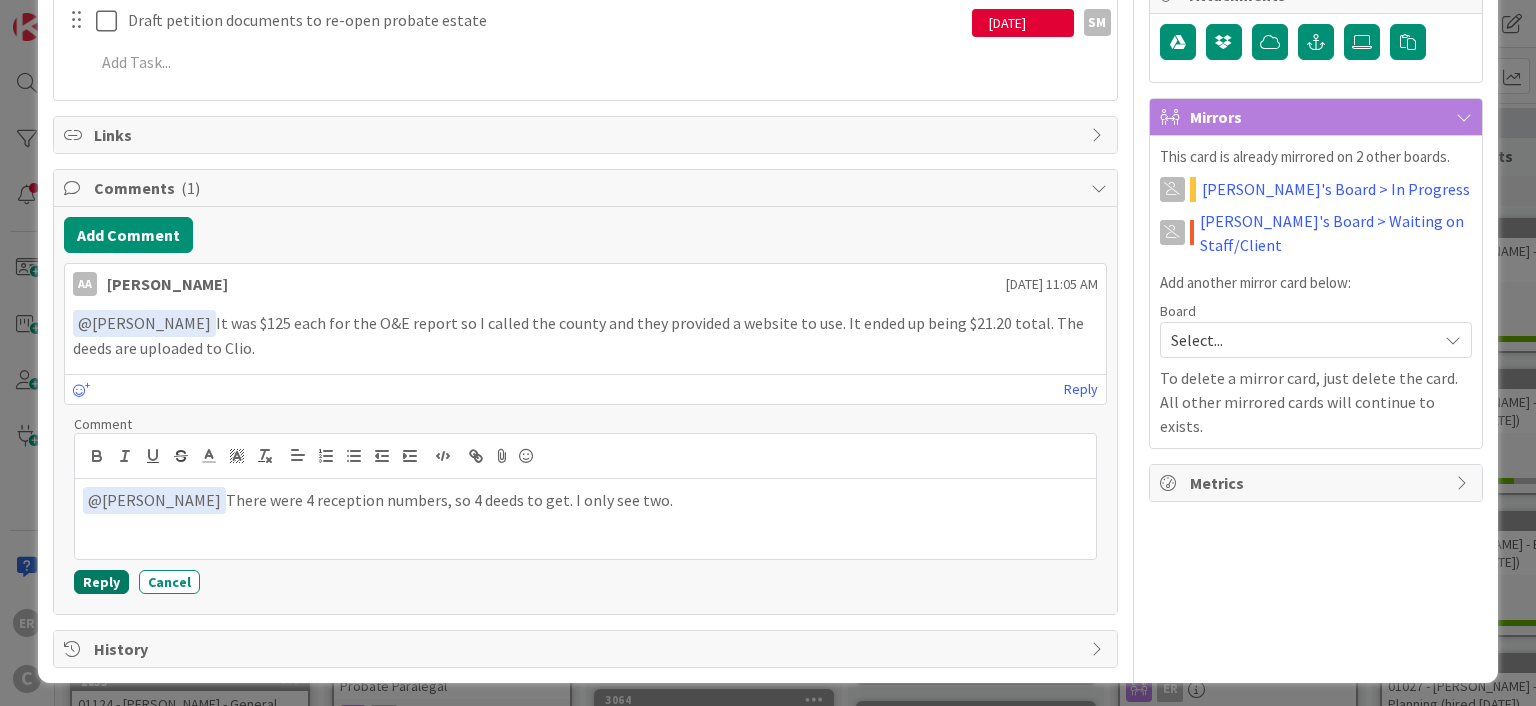 click on "Reply" at bounding box center [101, 582] 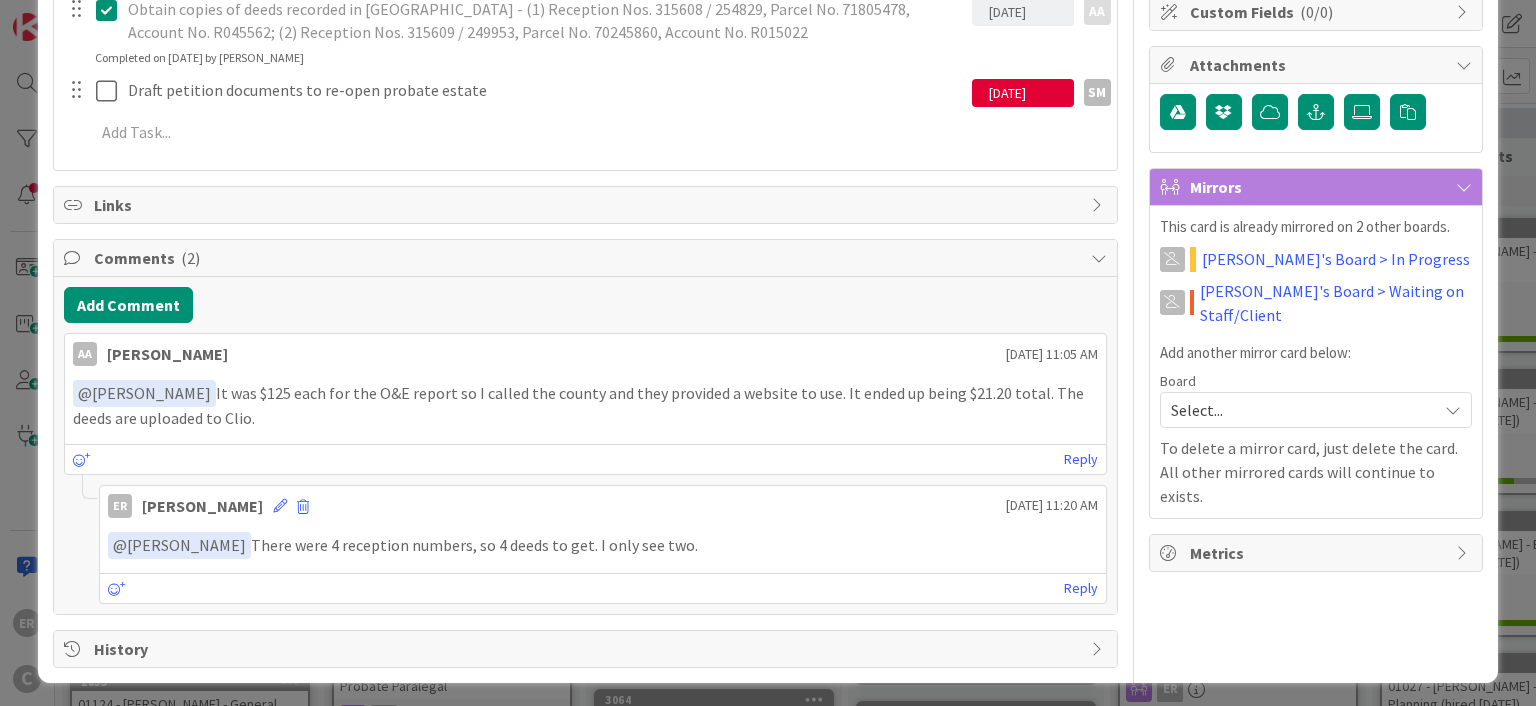 scroll, scrollTop: 0, scrollLeft: 0, axis: both 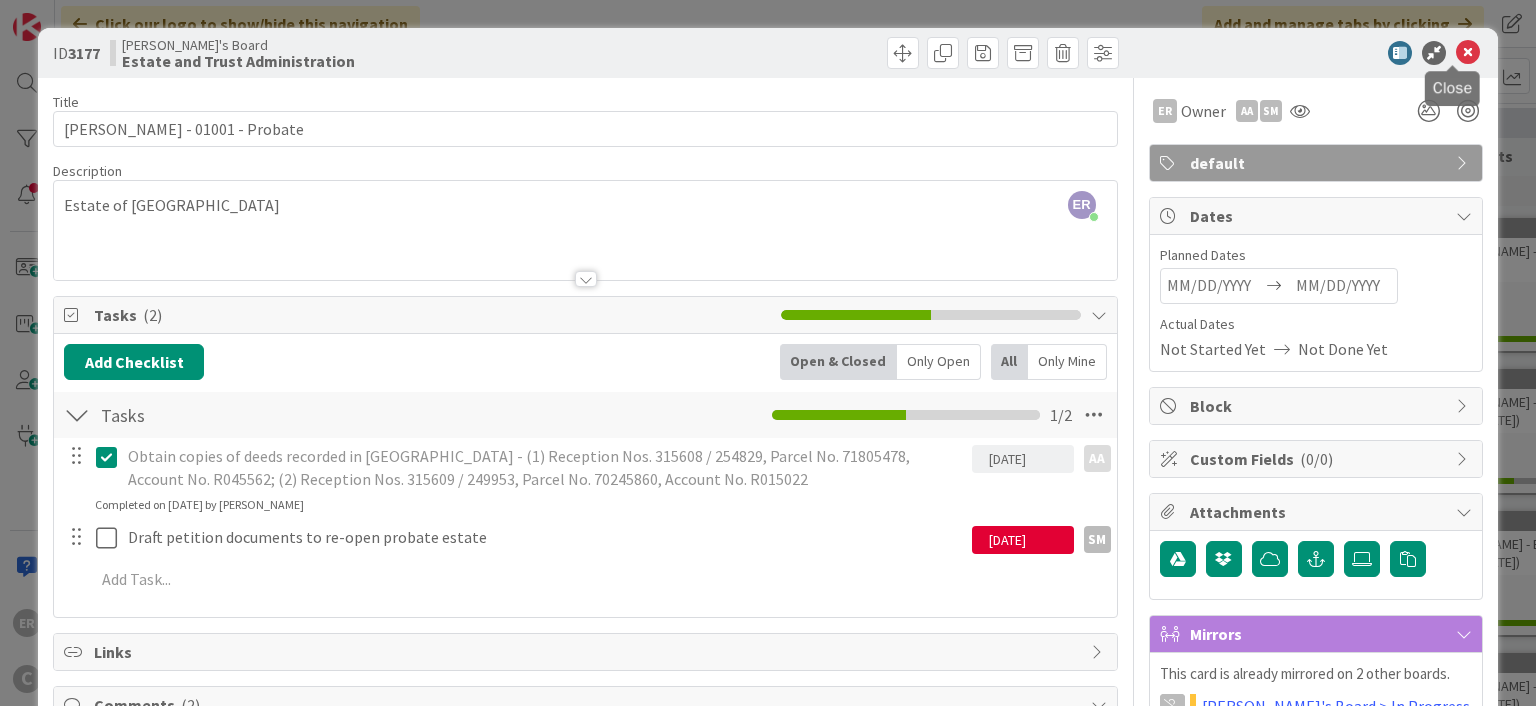 click at bounding box center (1468, 53) 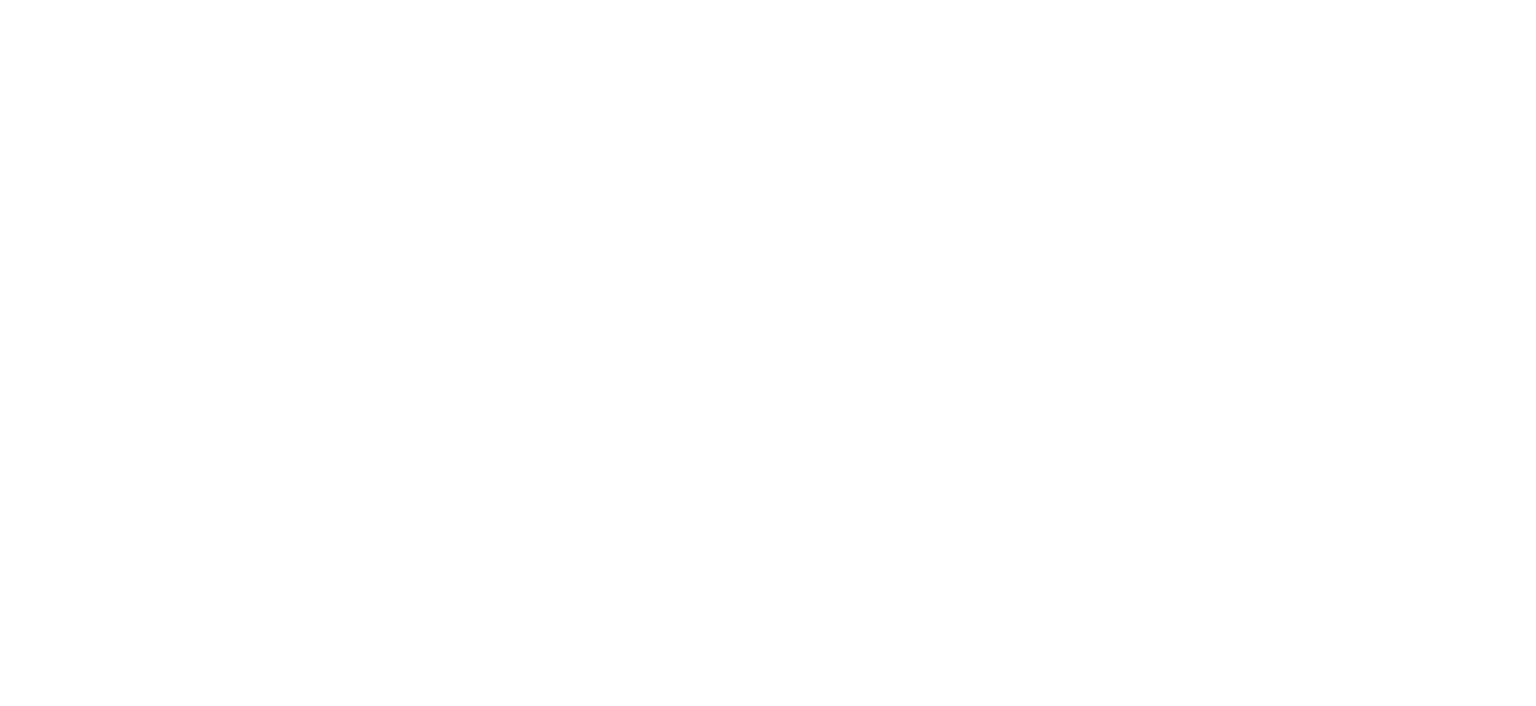 scroll, scrollTop: 0, scrollLeft: 0, axis: both 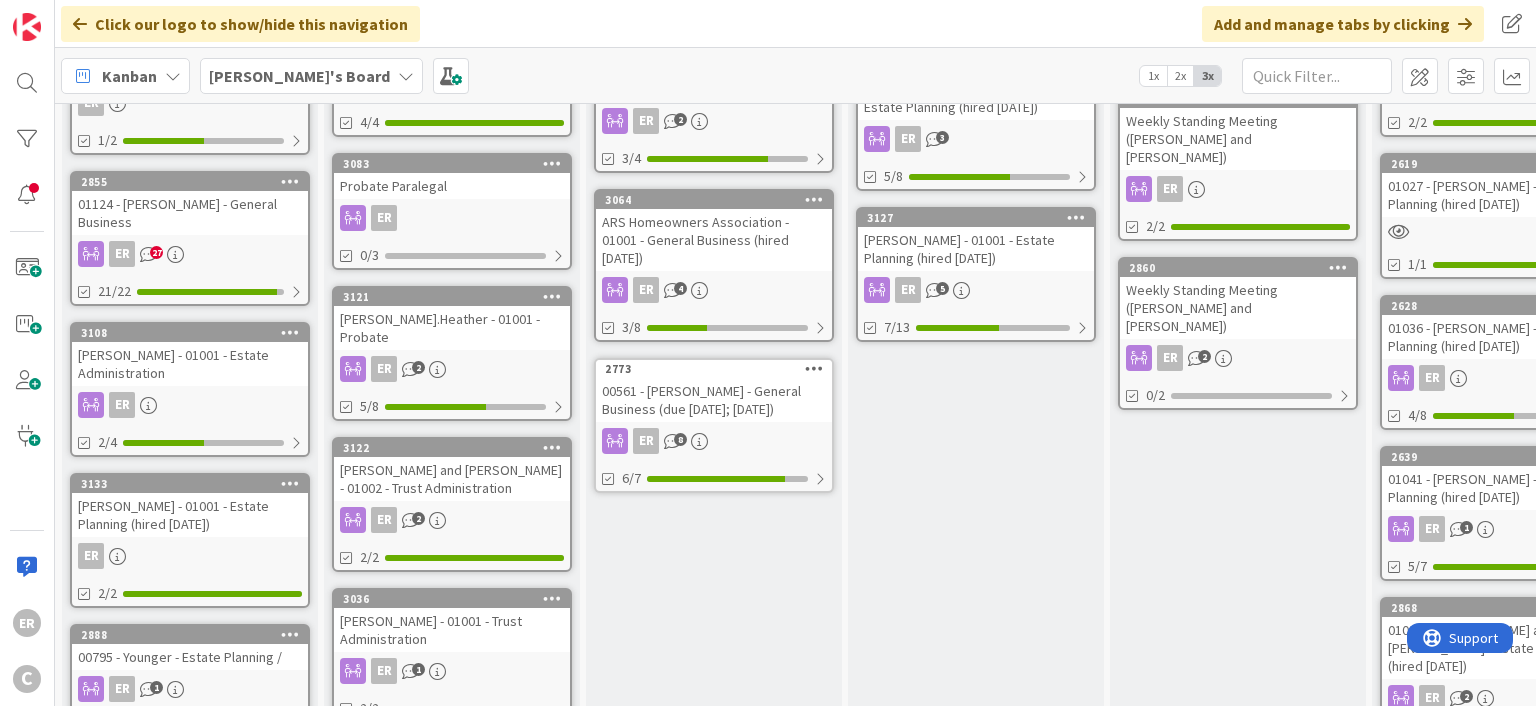 click on "ER 2" at bounding box center [452, 369] 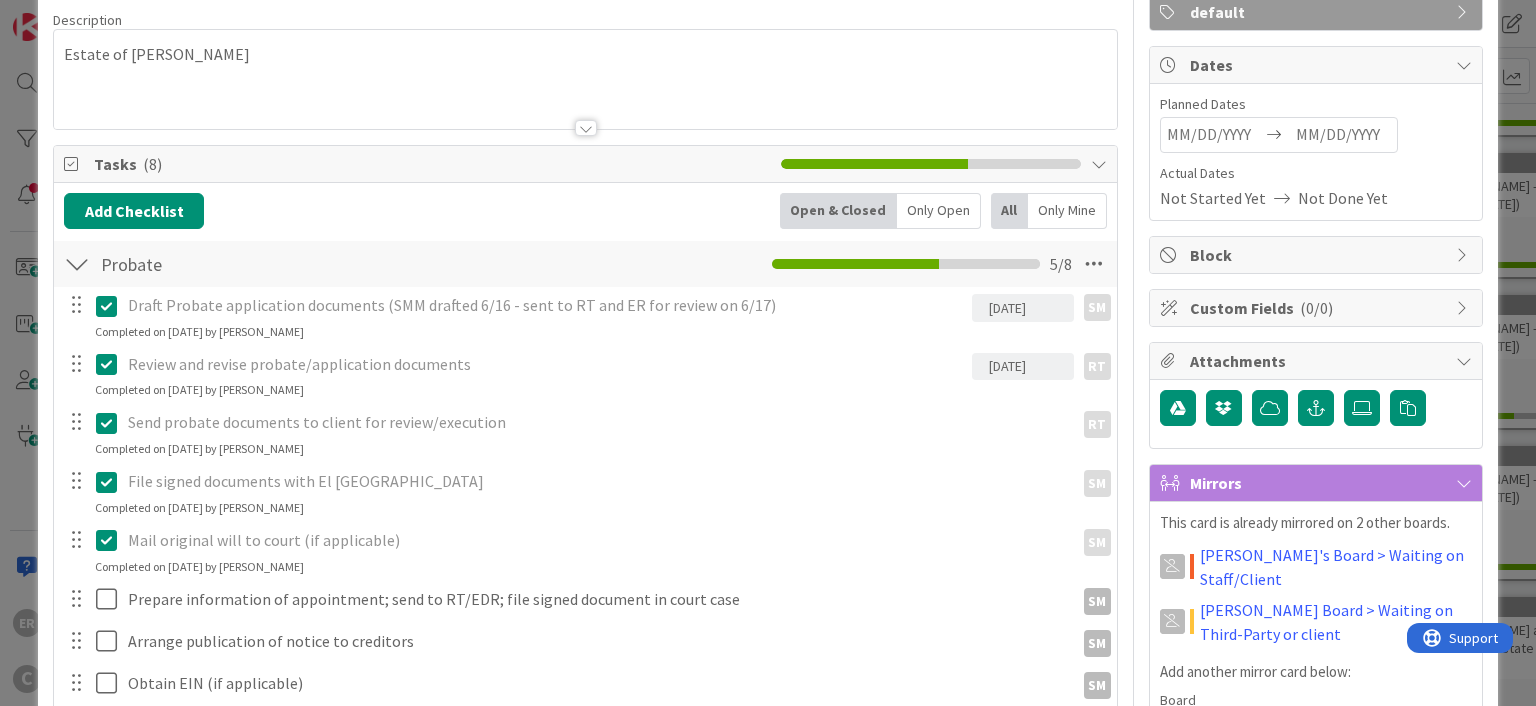 scroll, scrollTop: 300, scrollLeft: 0, axis: vertical 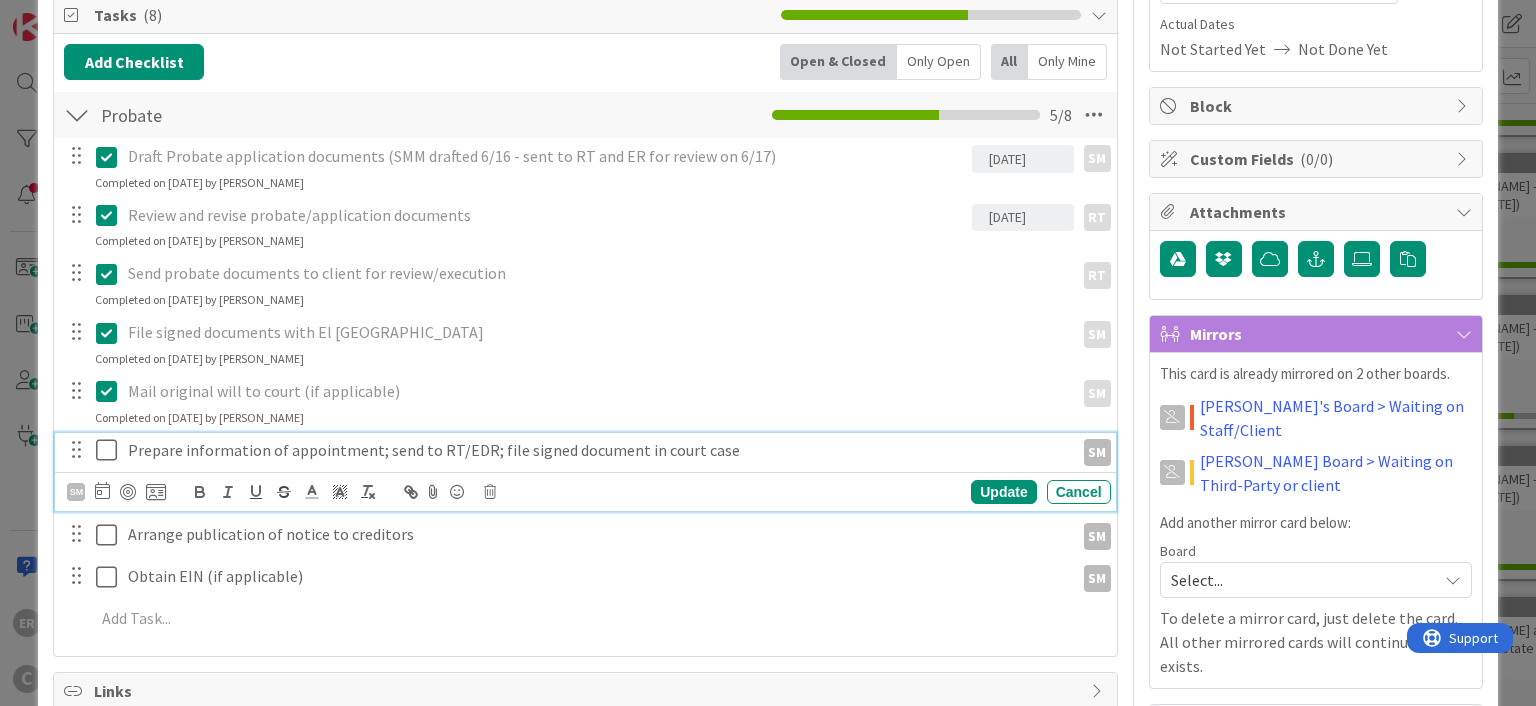 click on "Prepare information of appointment; send to RT/EDR; file signed document in court case" at bounding box center [597, 450] 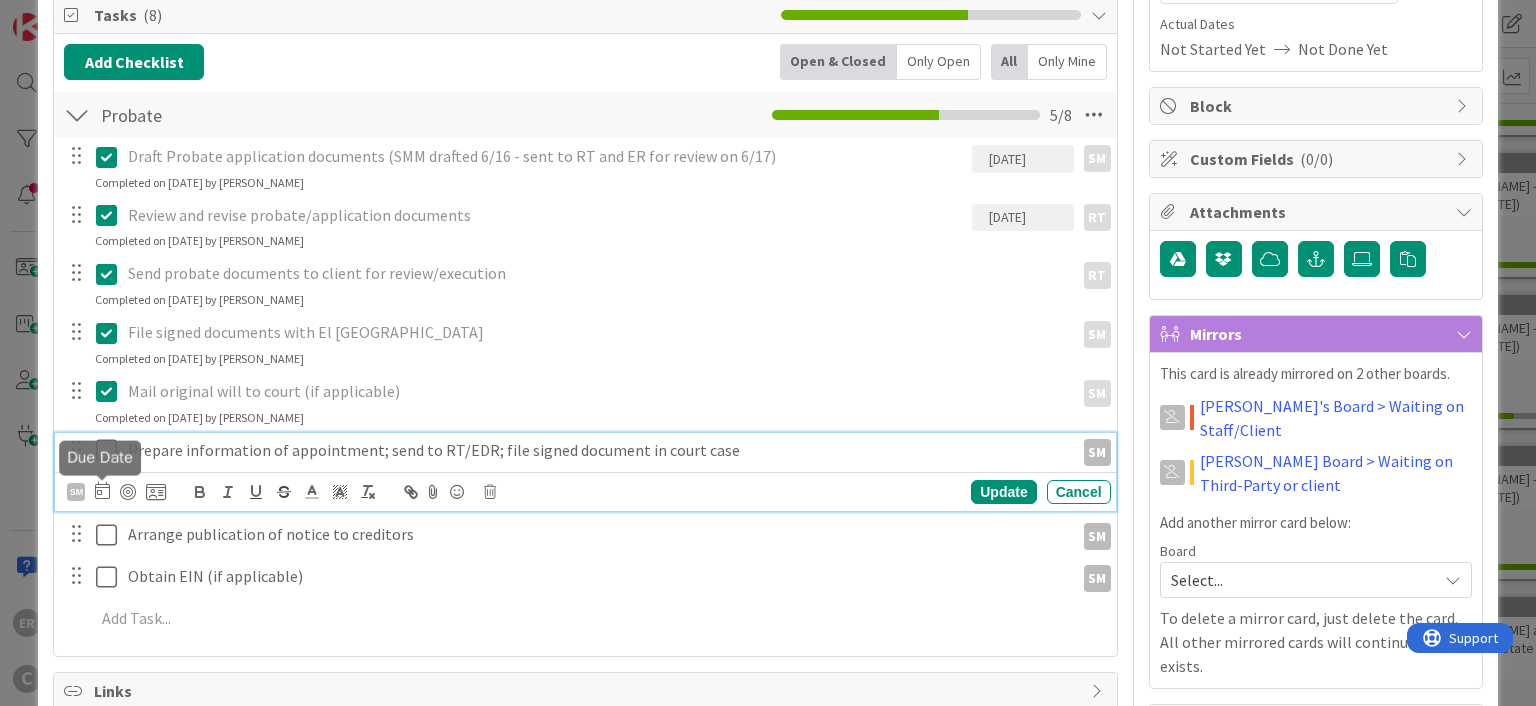 click at bounding box center (102, 490) 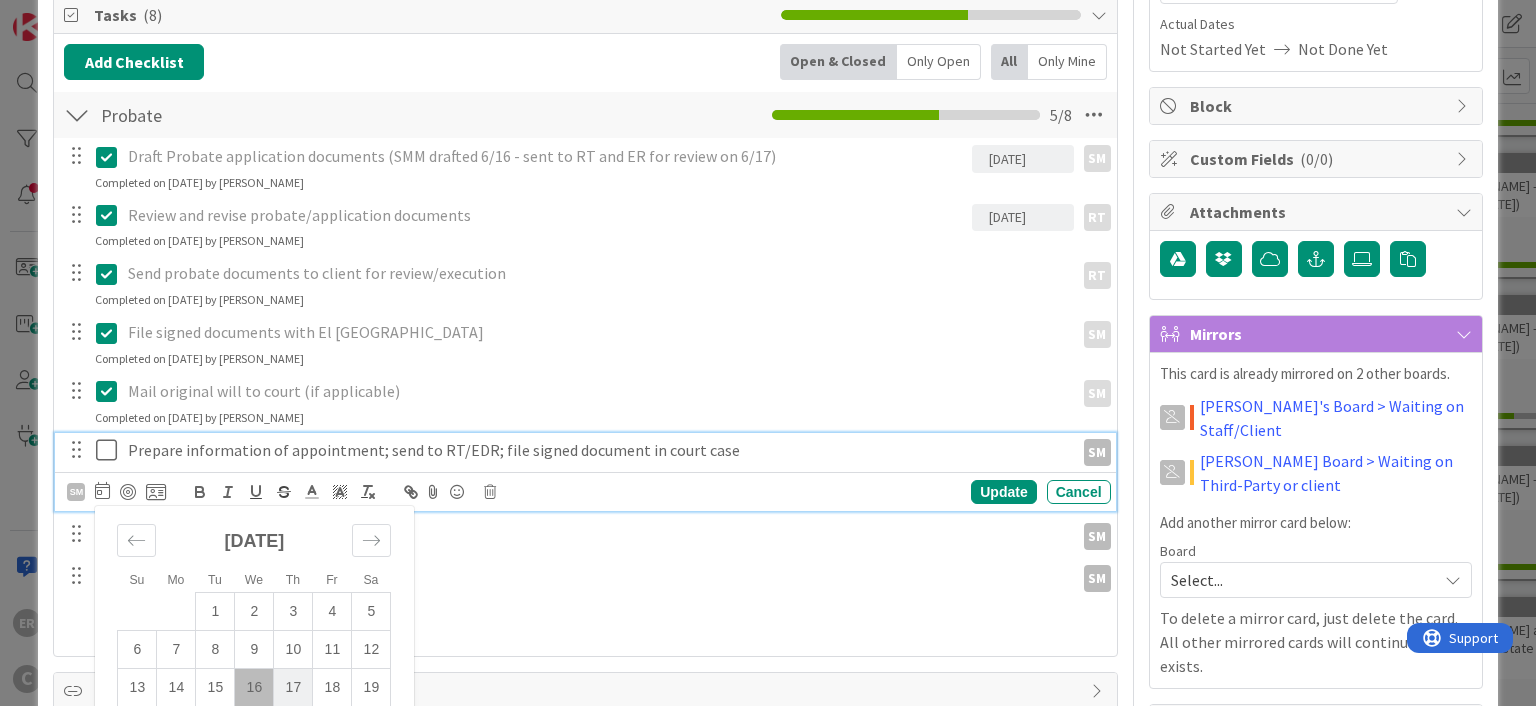 click on "17" at bounding box center (293, 688) 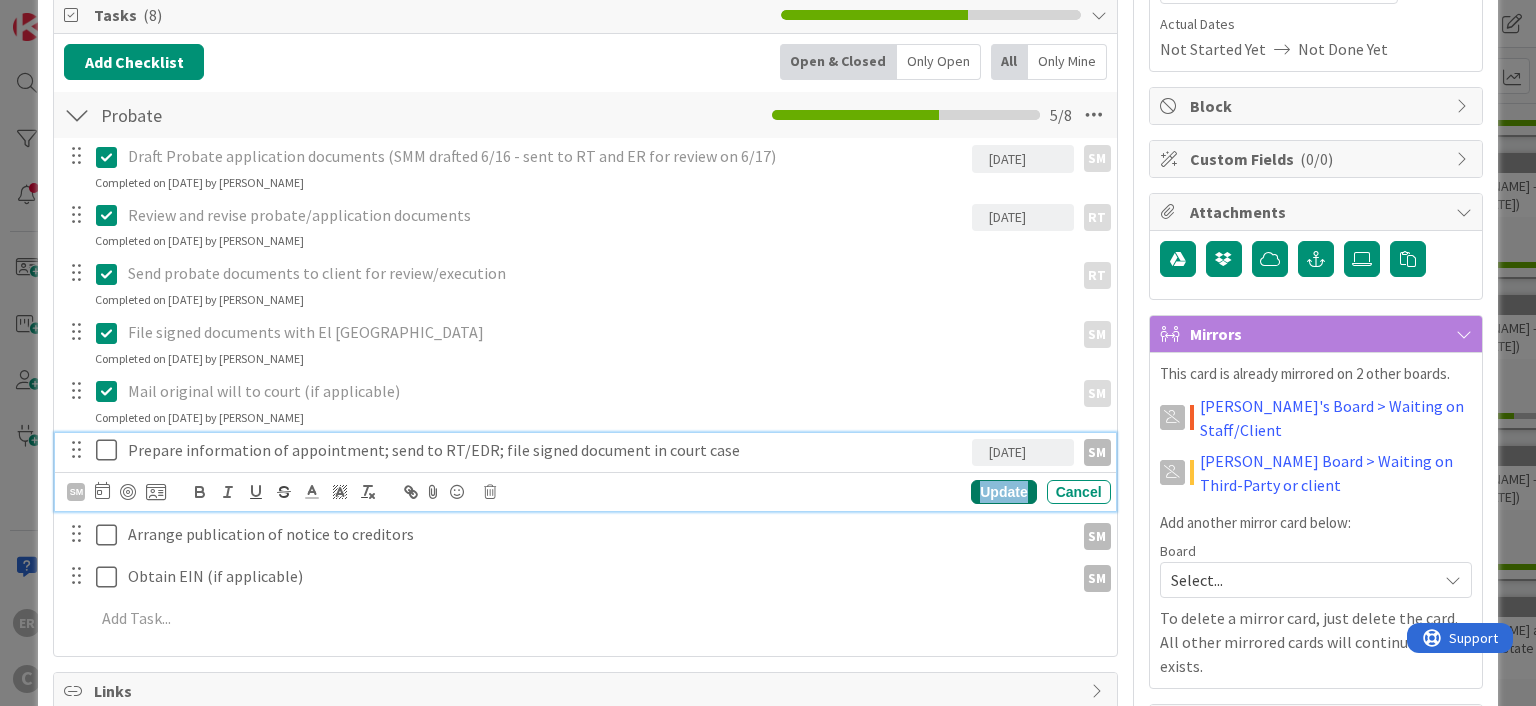 click on "Update" at bounding box center (1003, 492) 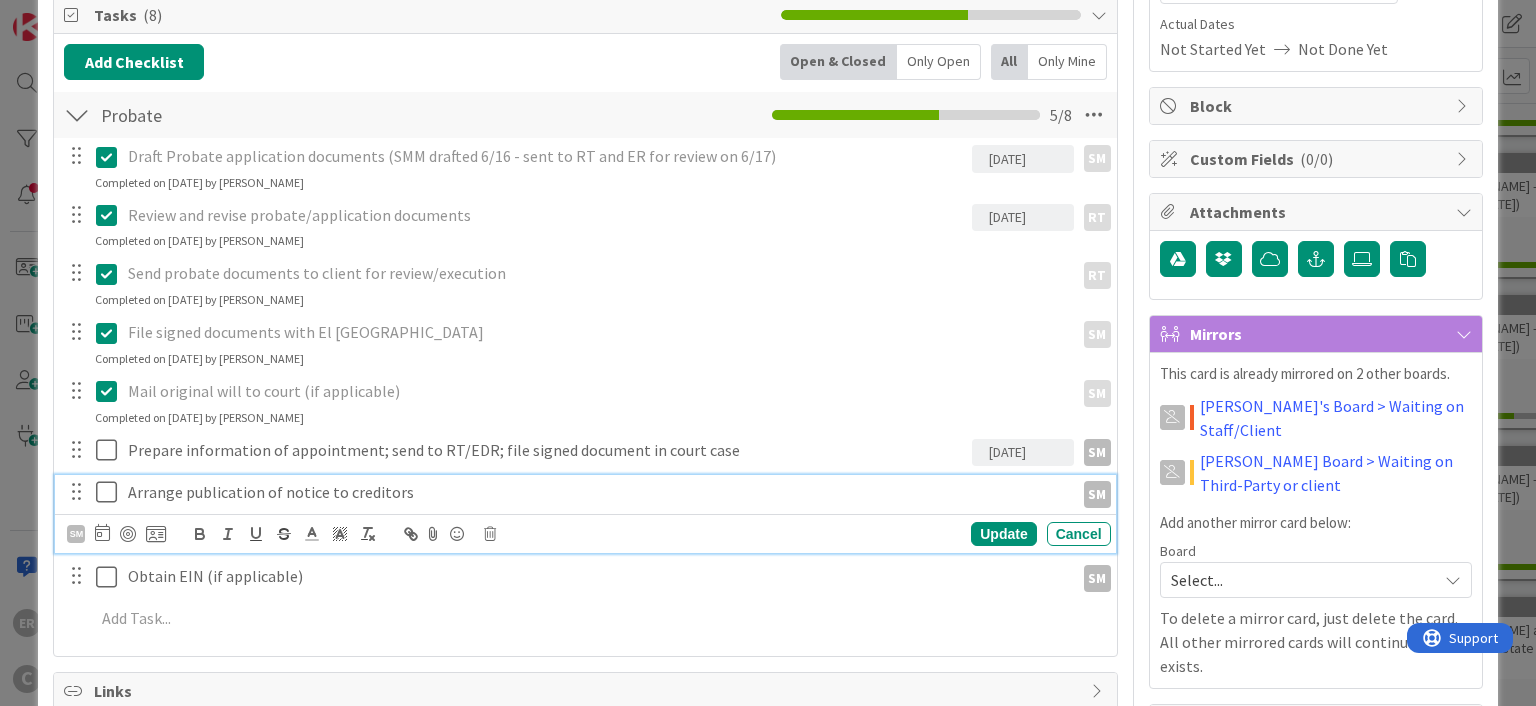 click on "Arrange publication of notice to creditors" at bounding box center [597, 492] 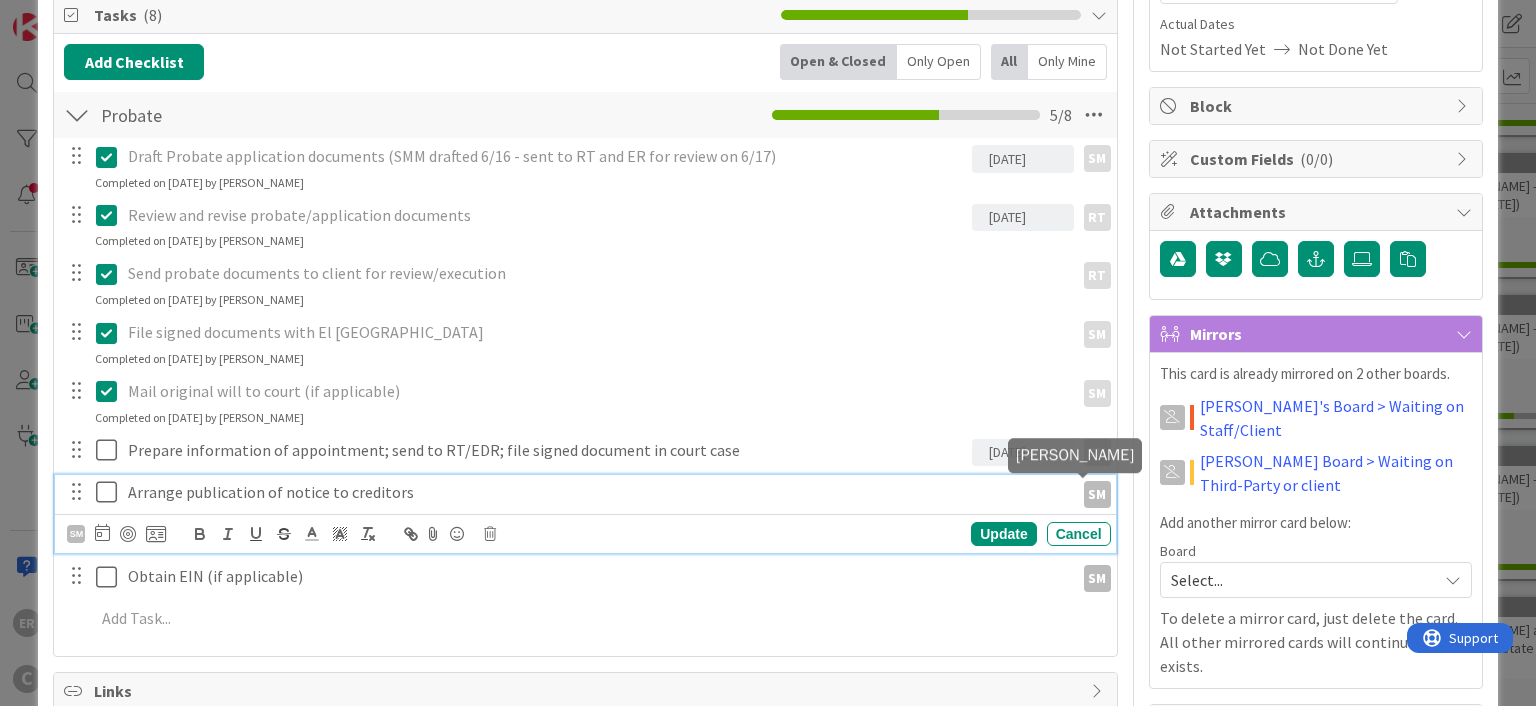 click on "SM" at bounding box center (1097, 494) 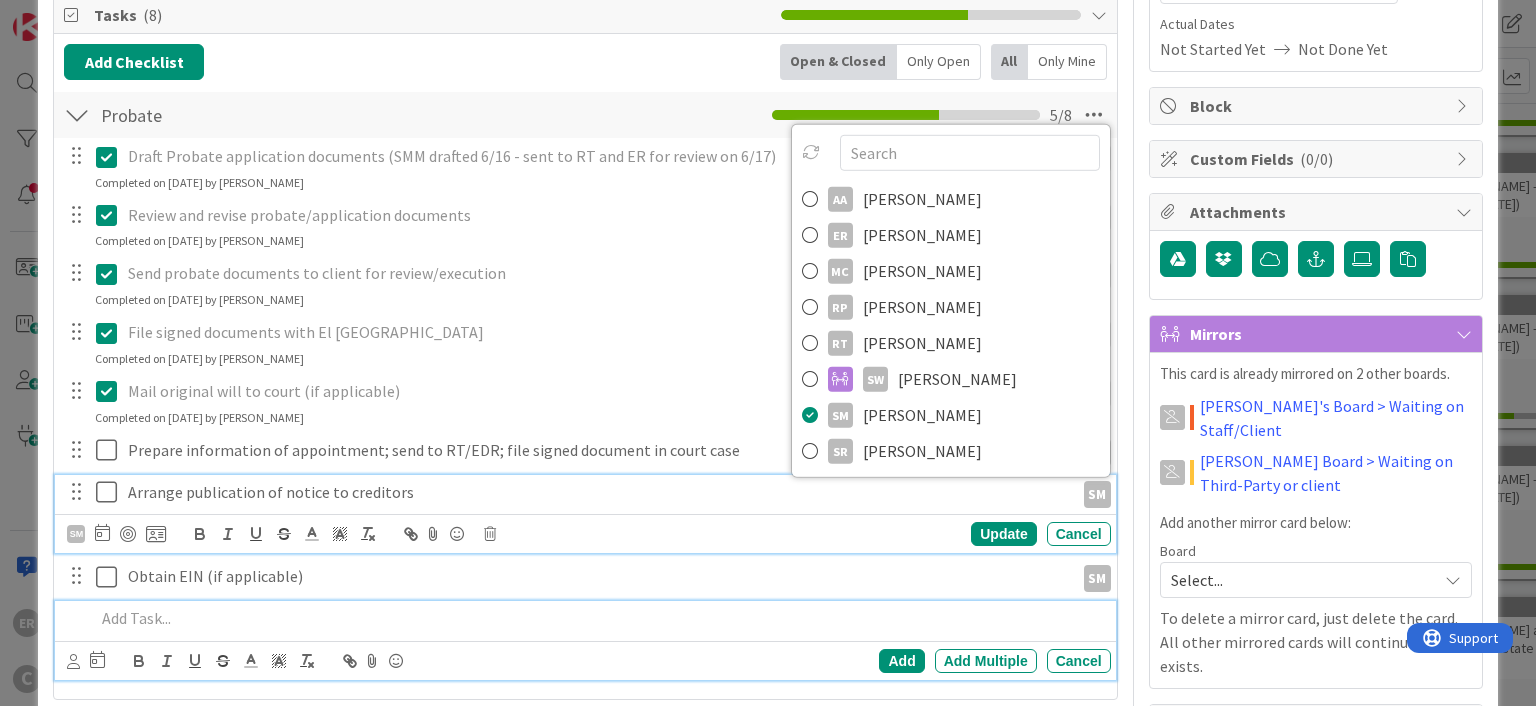 click at bounding box center (598, 618) 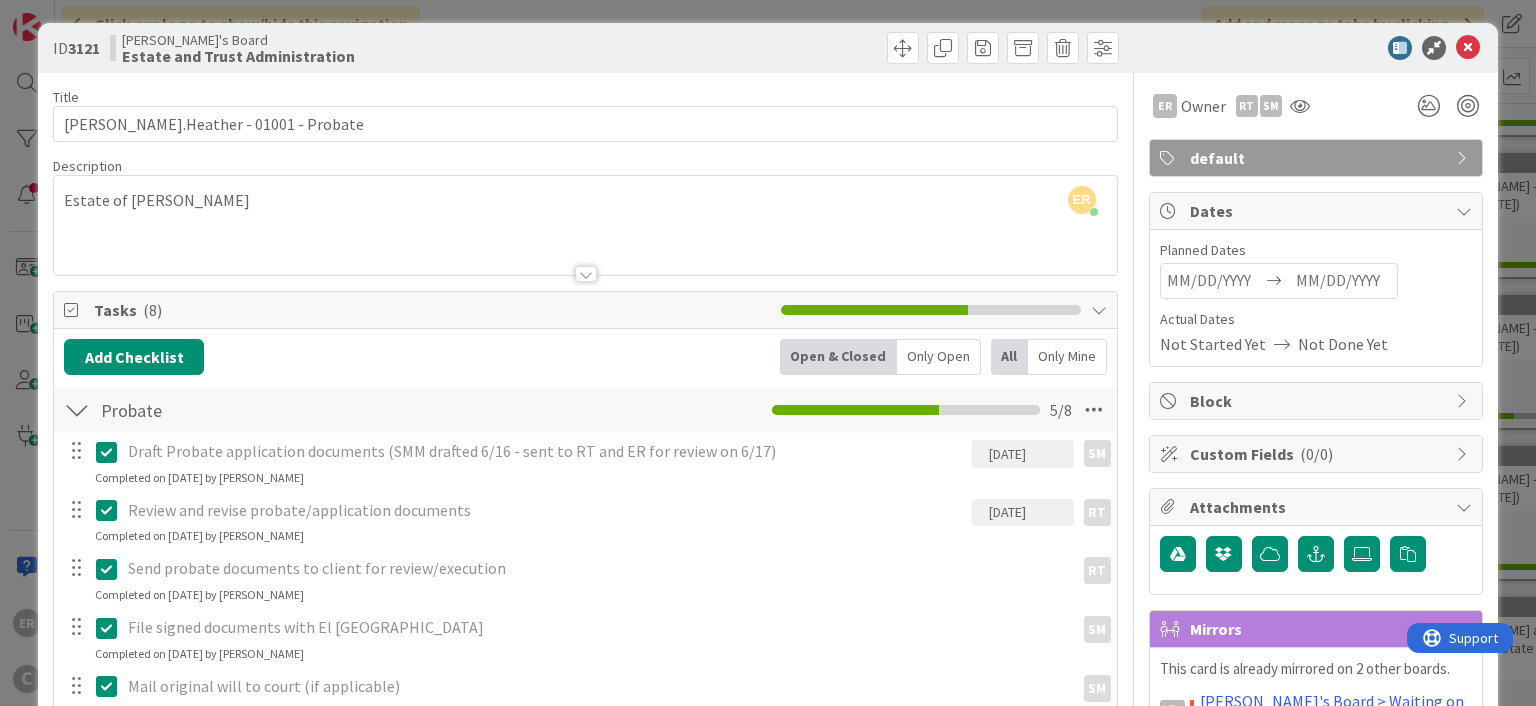 scroll, scrollTop: 0, scrollLeft: 0, axis: both 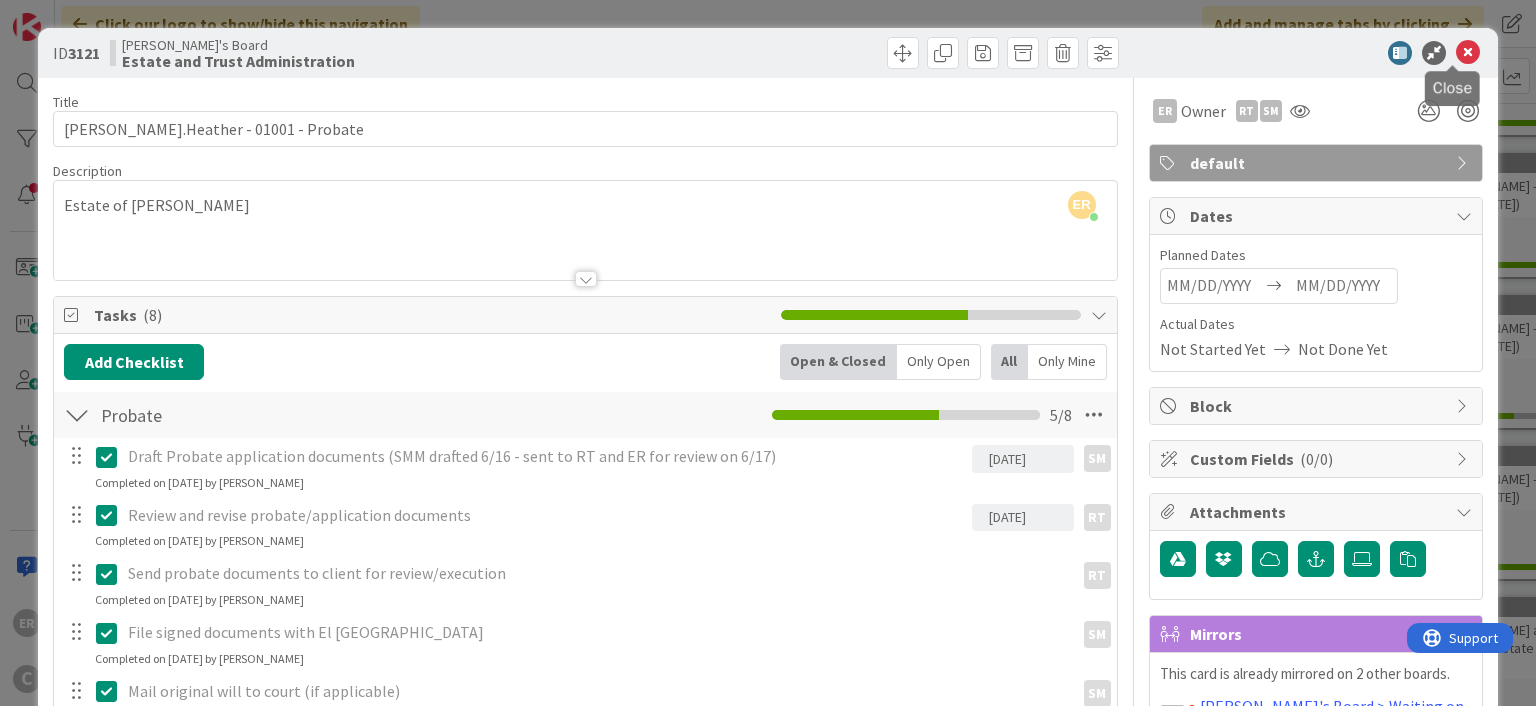 click at bounding box center [1468, 53] 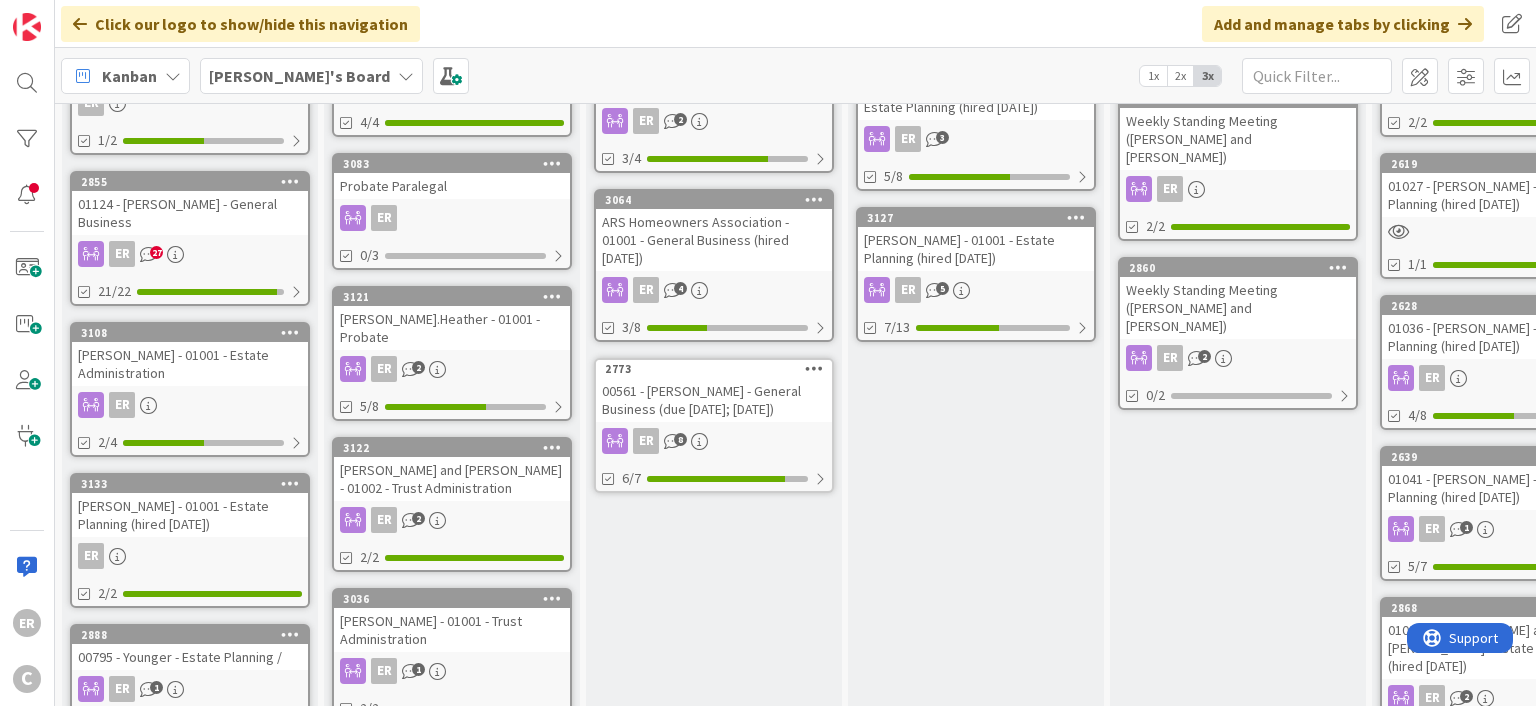 scroll, scrollTop: 0, scrollLeft: 0, axis: both 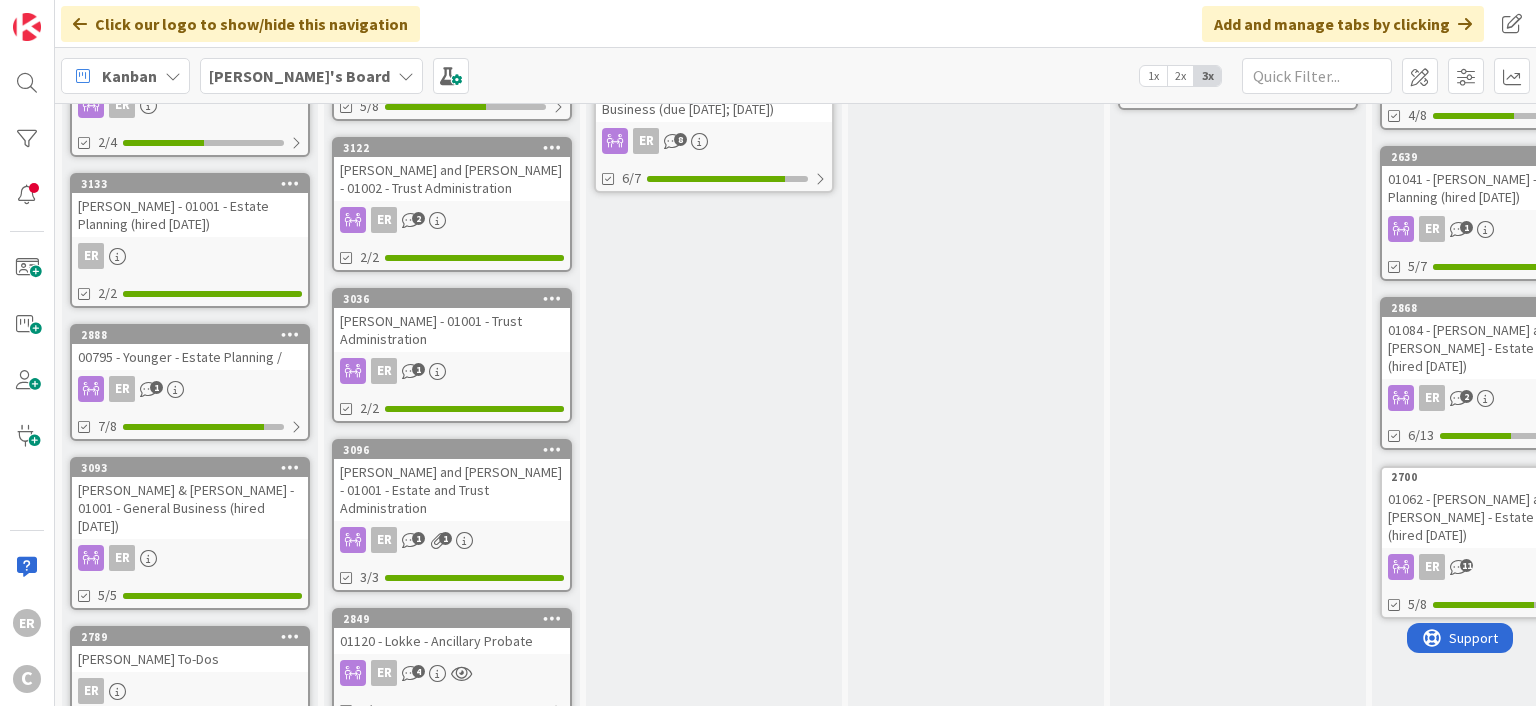 click on "Houk, Amanda and Molly Brown - 01001 - Estate and Trust Administration" at bounding box center [452, 490] 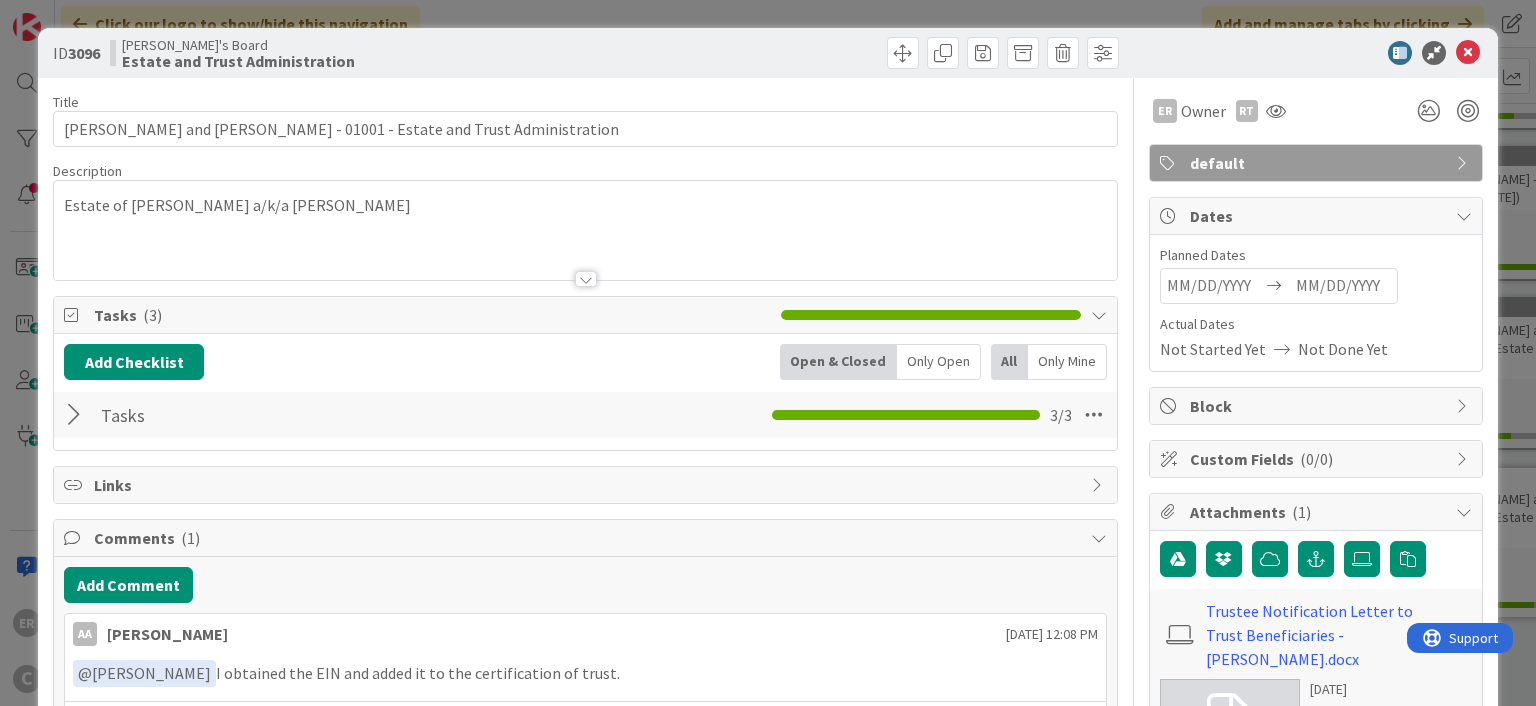 scroll, scrollTop: 0, scrollLeft: 0, axis: both 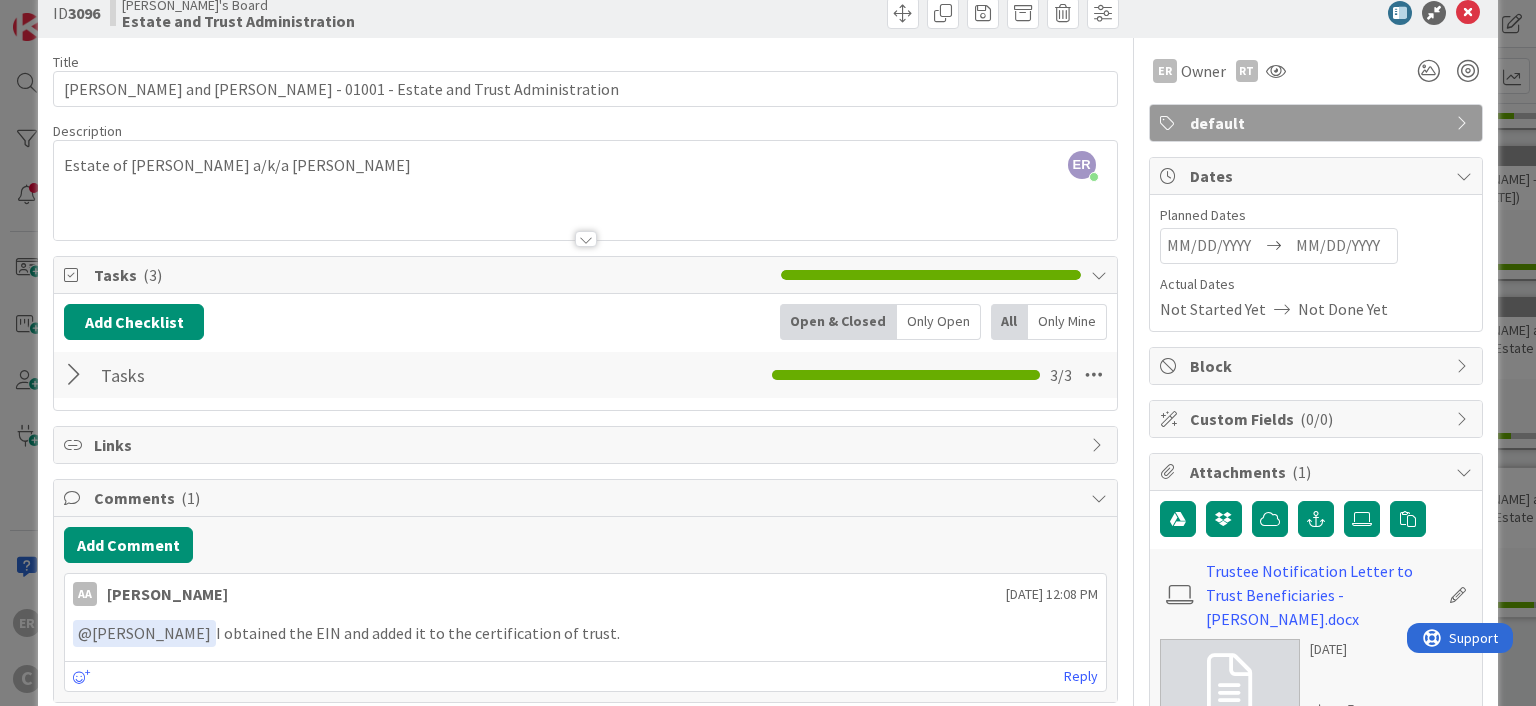 click at bounding box center (77, 375) 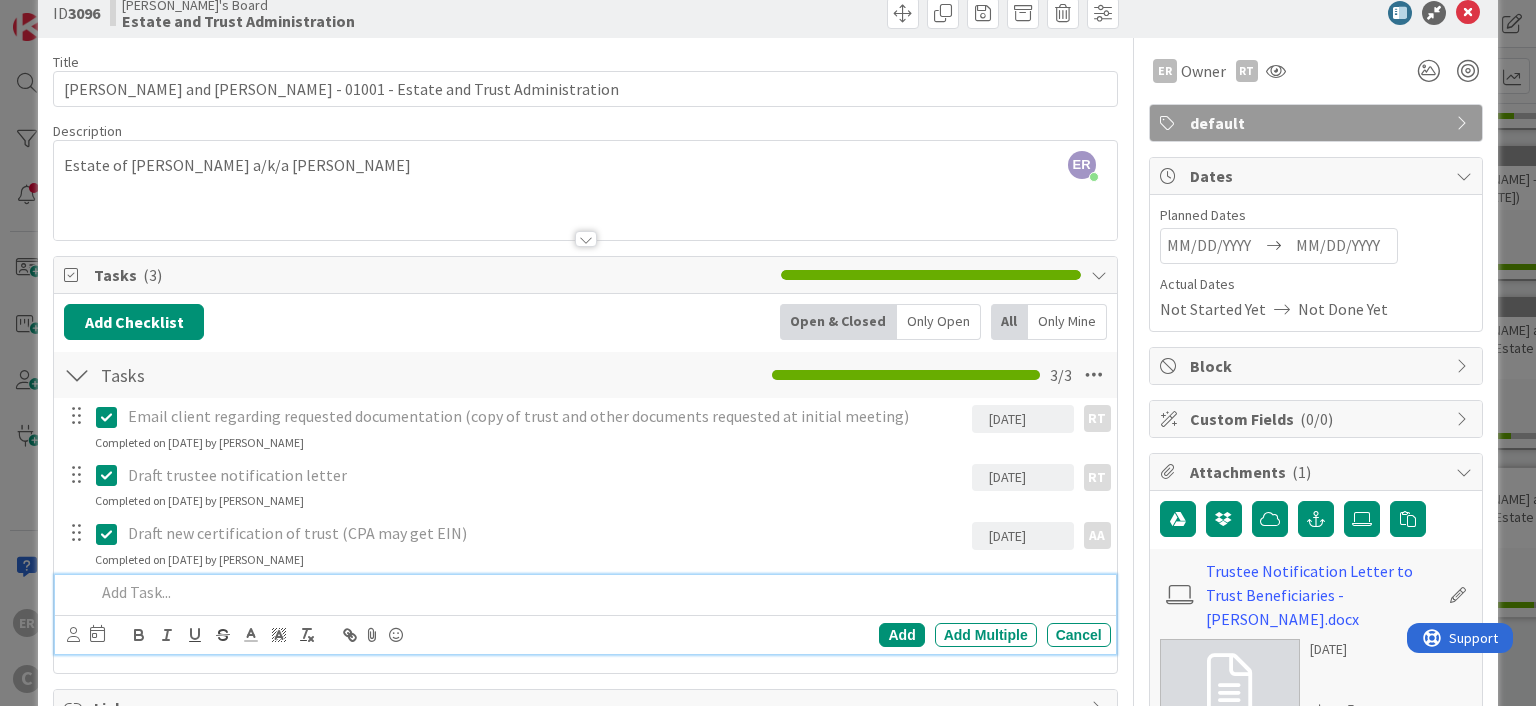 click at bounding box center [598, 592] 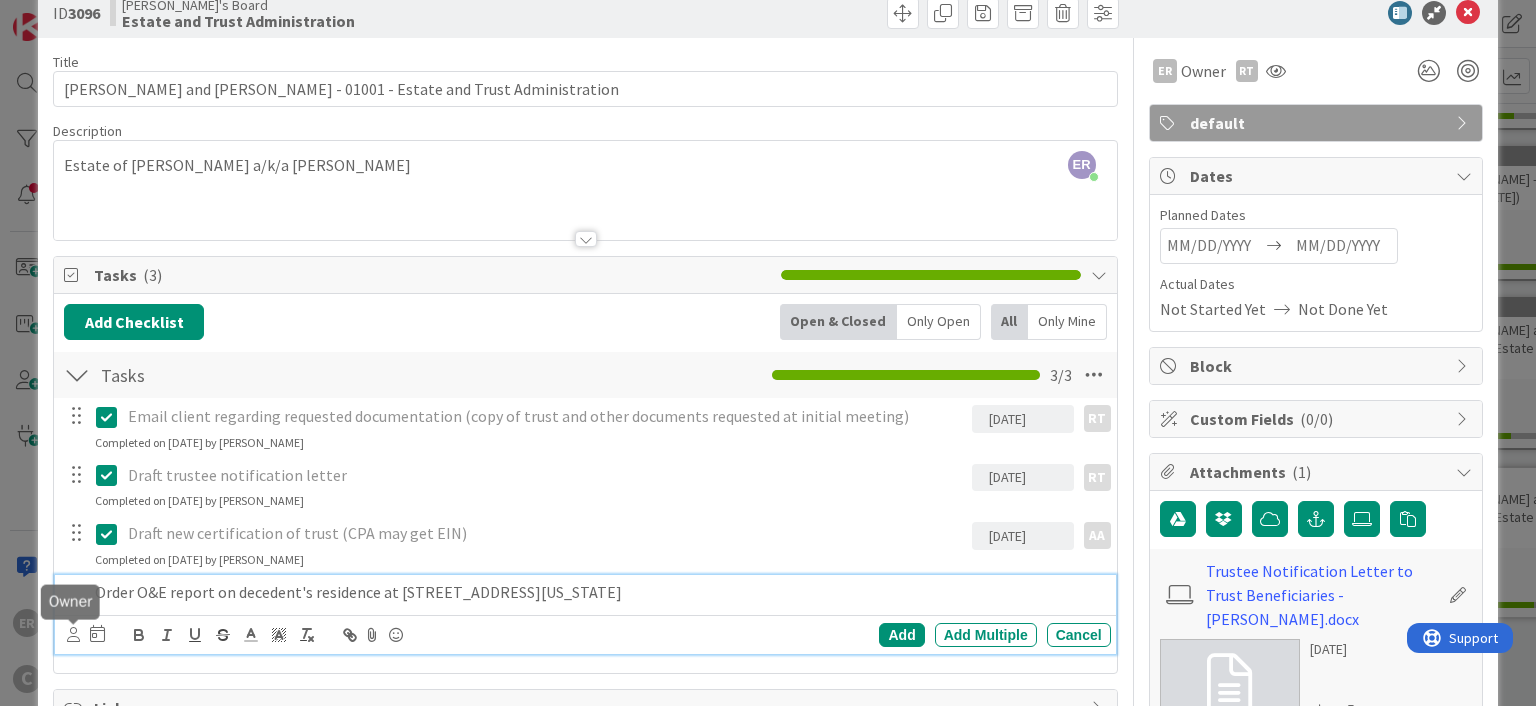 click at bounding box center [73, 634] 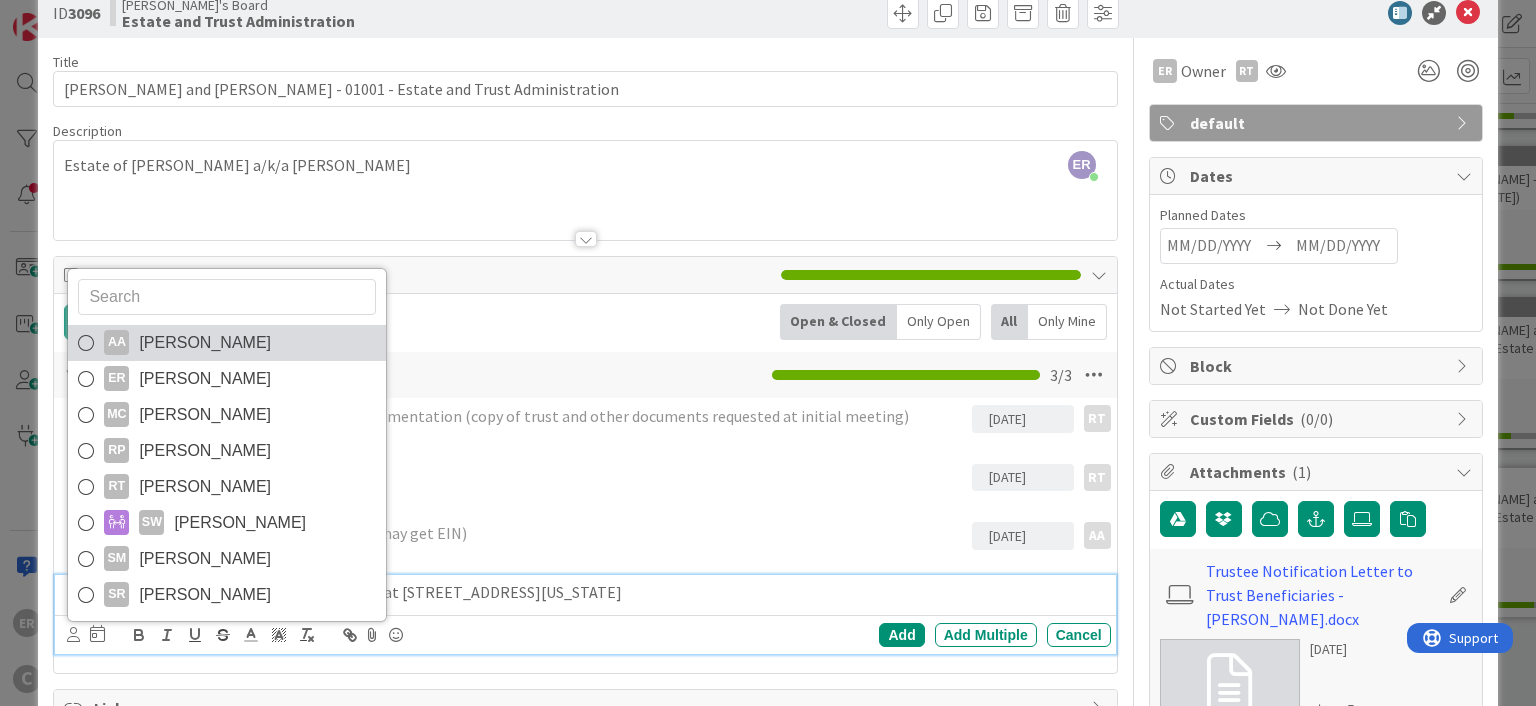 click on "Adrianna Auerhamer" at bounding box center (205, 343) 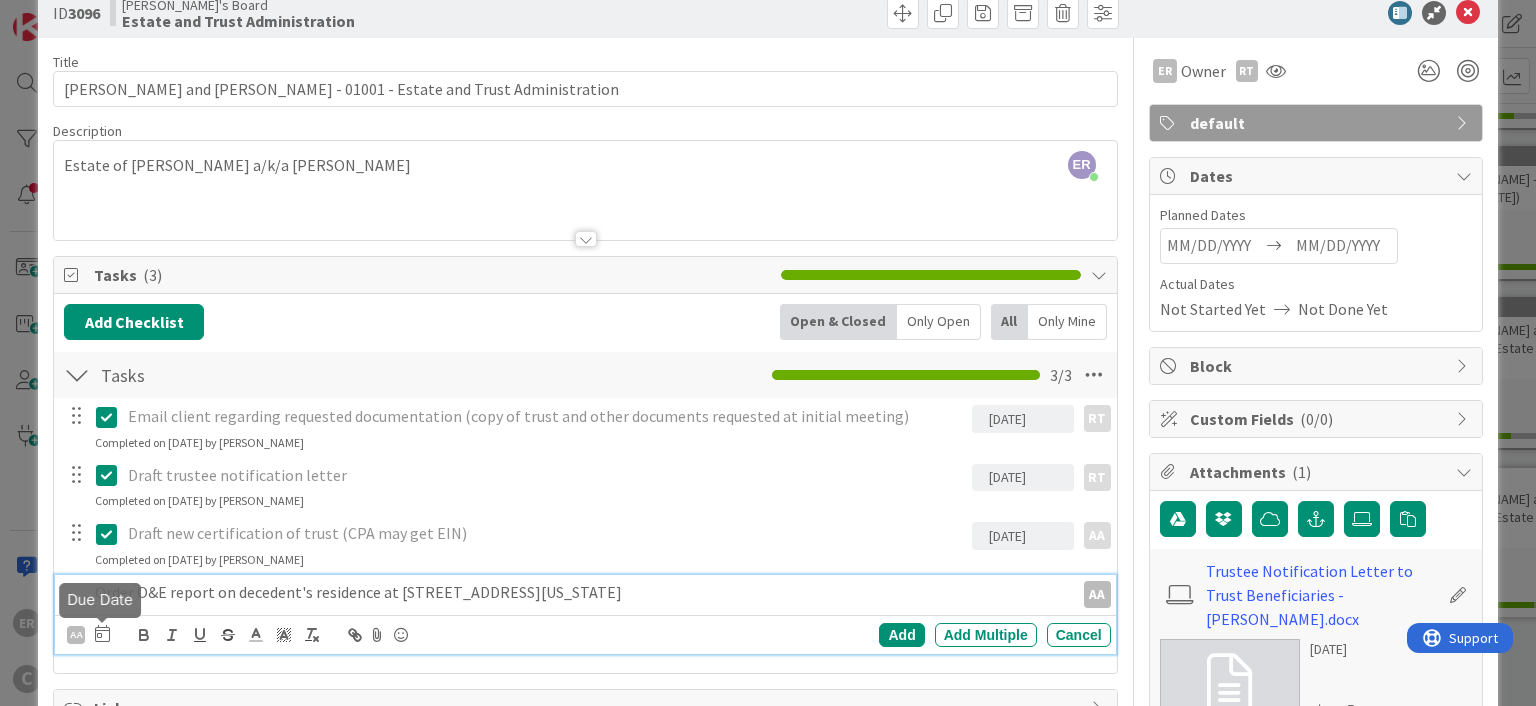 click at bounding box center [102, 633] 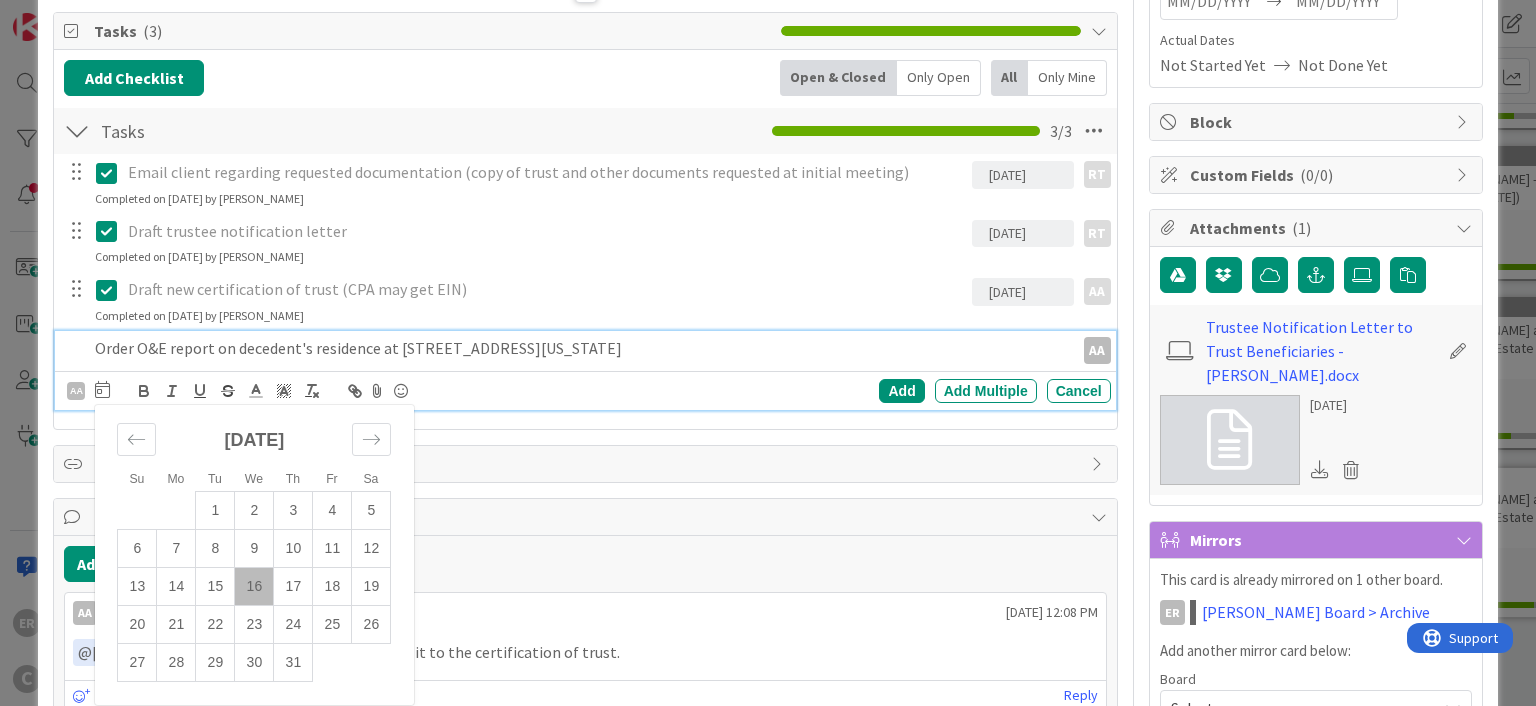 scroll, scrollTop: 340, scrollLeft: 0, axis: vertical 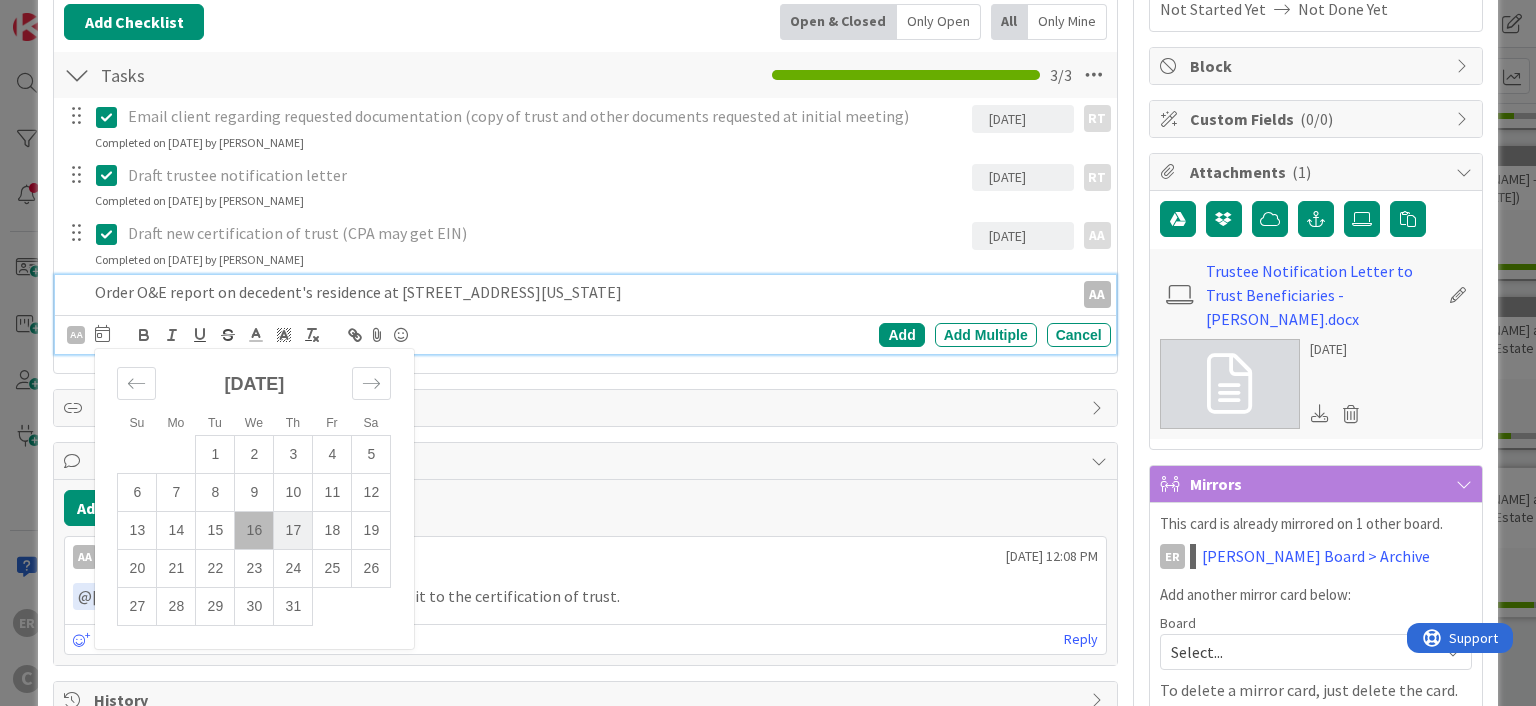 click on "17" at bounding box center [293, 530] 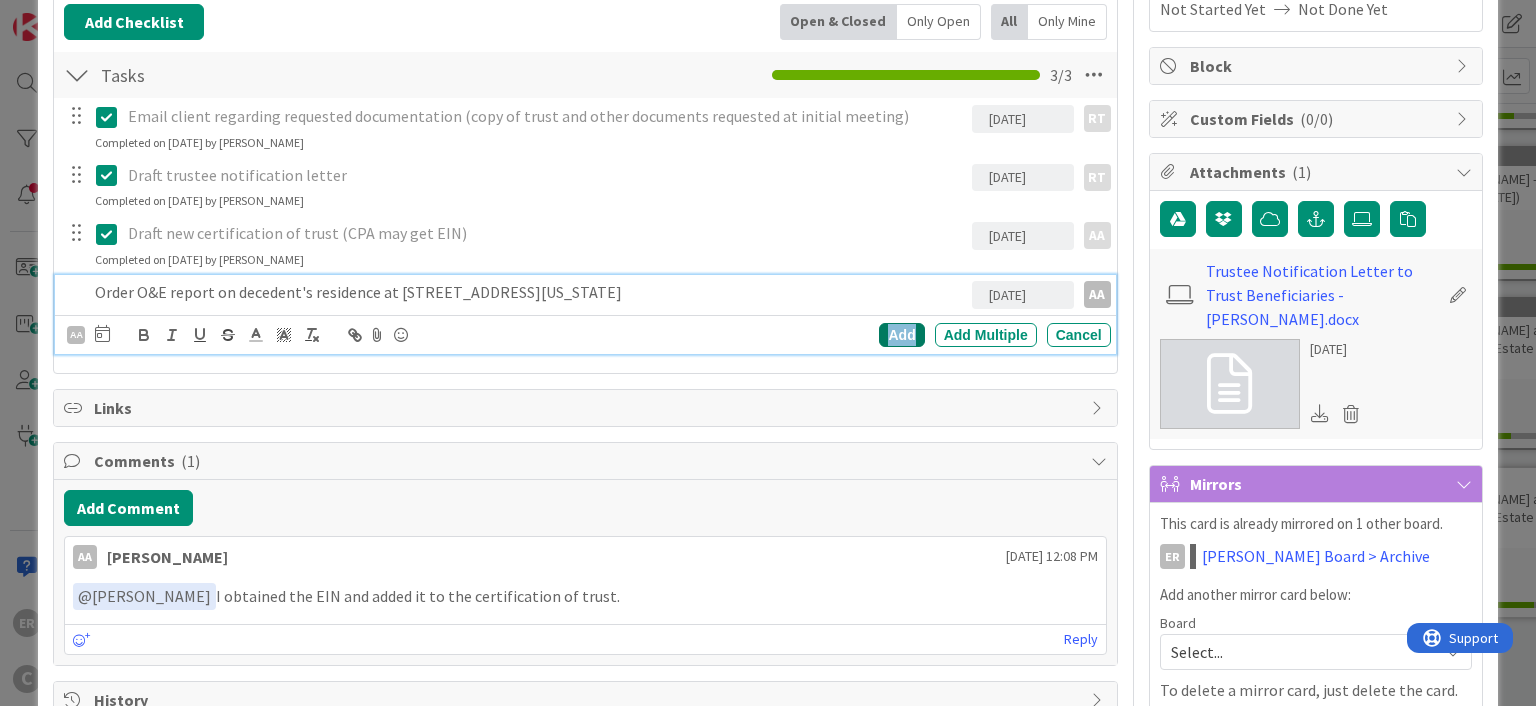 click on "Add" at bounding box center (901, 335) 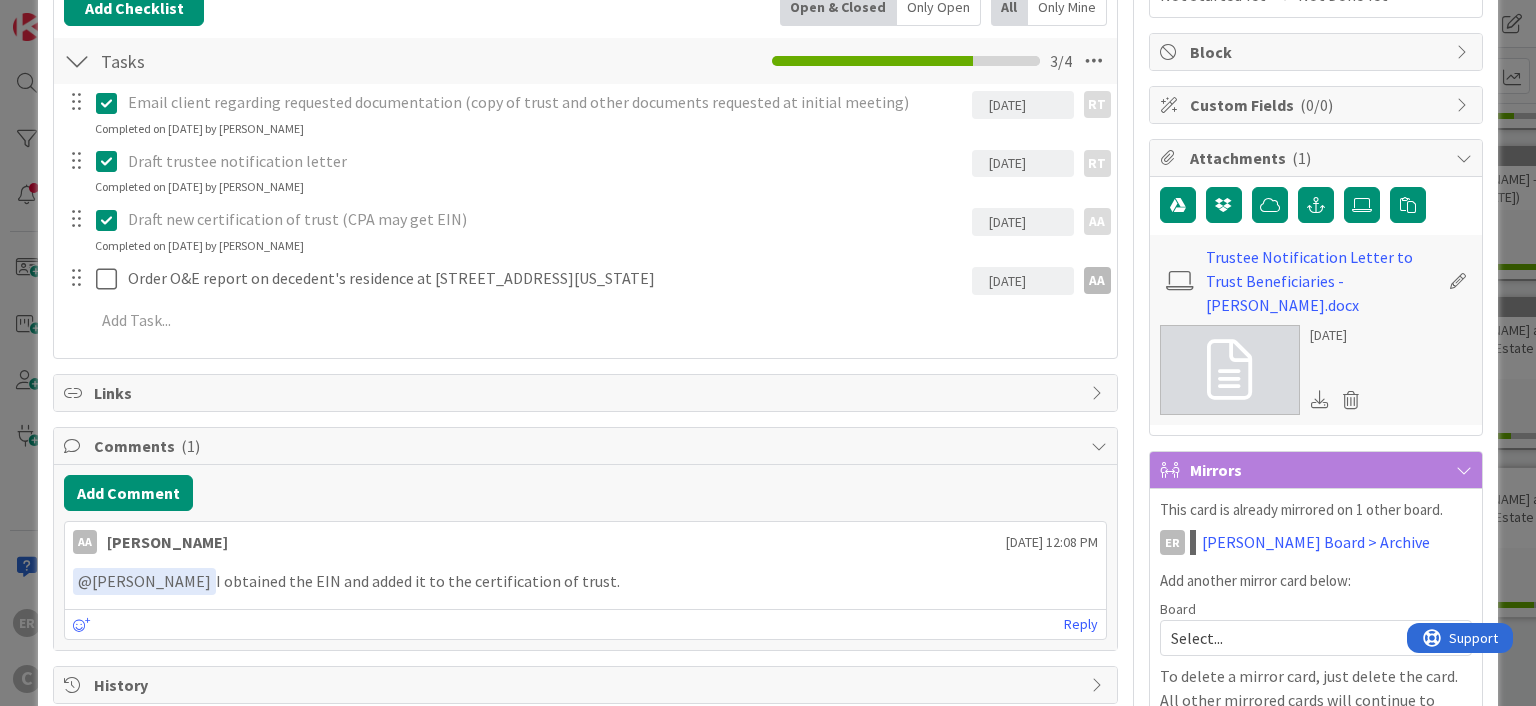 scroll, scrollTop: 400, scrollLeft: 0, axis: vertical 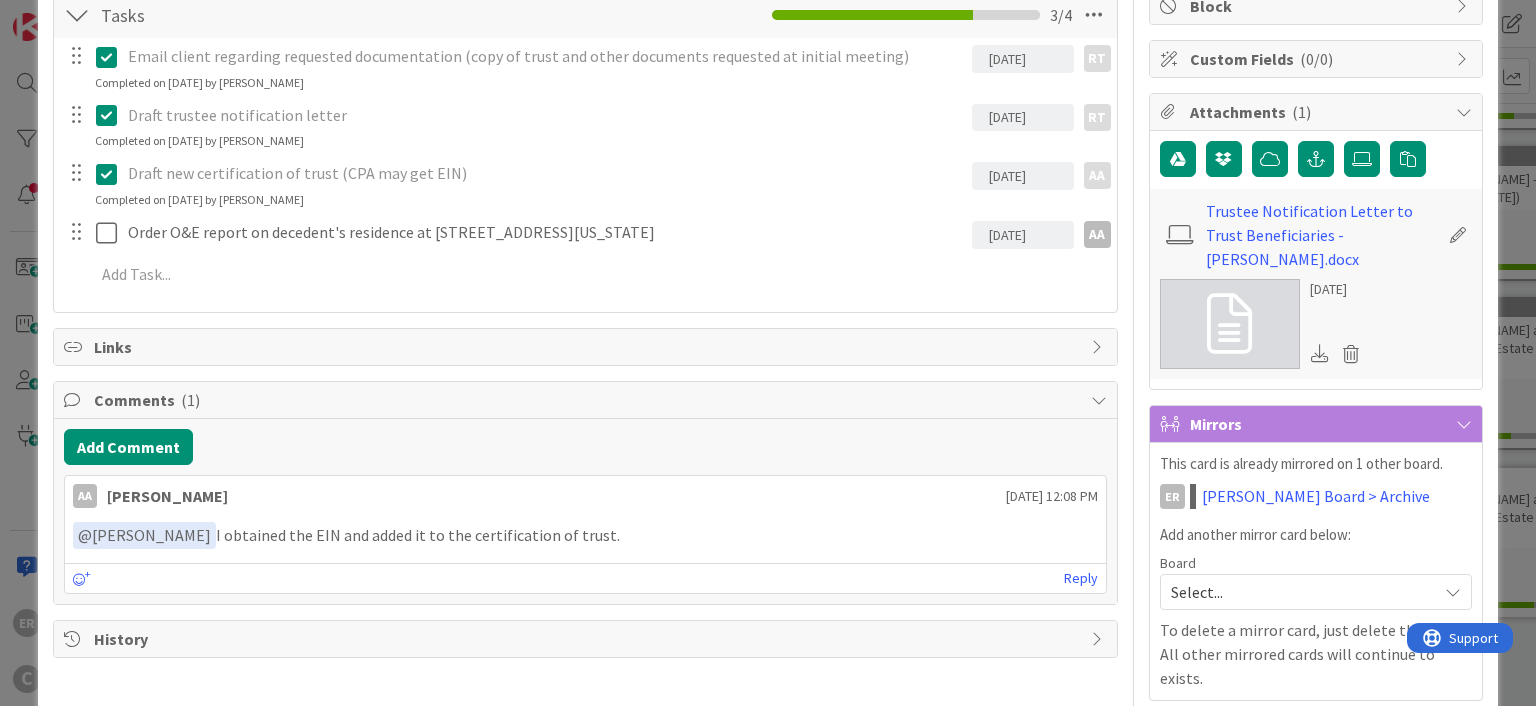 click on "Select..." at bounding box center [1299, 592] 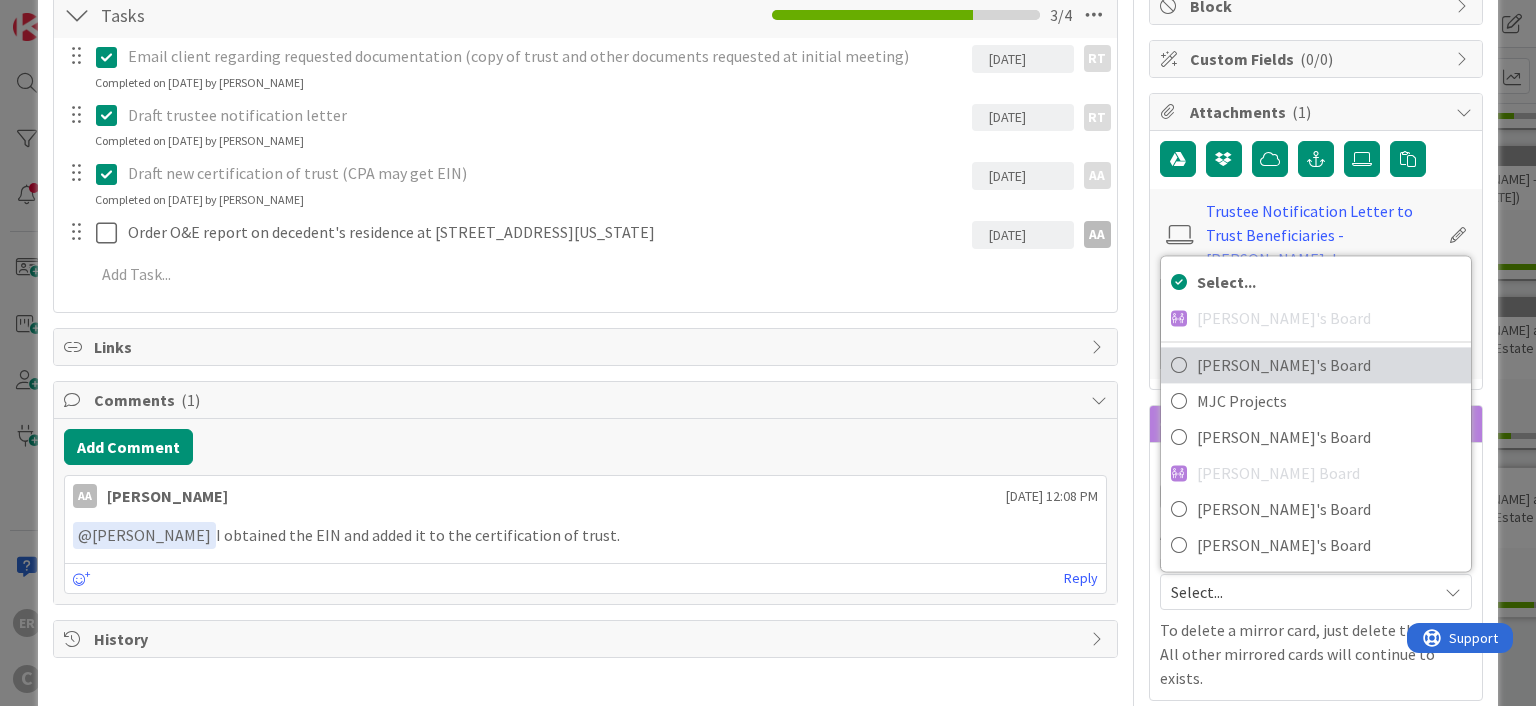 click on "Adrianna's Board" at bounding box center [1329, 365] 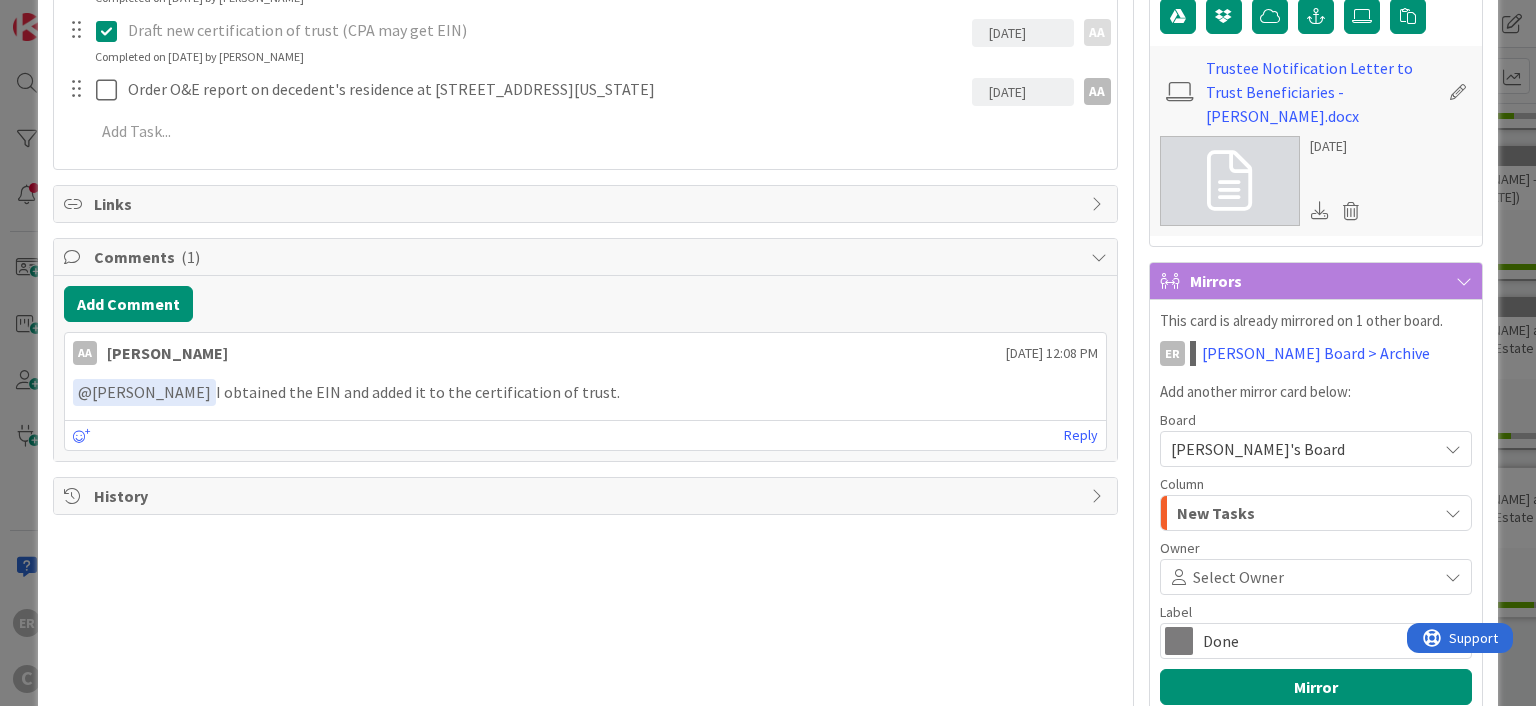 scroll, scrollTop: 600, scrollLeft: 0, axis: vertical 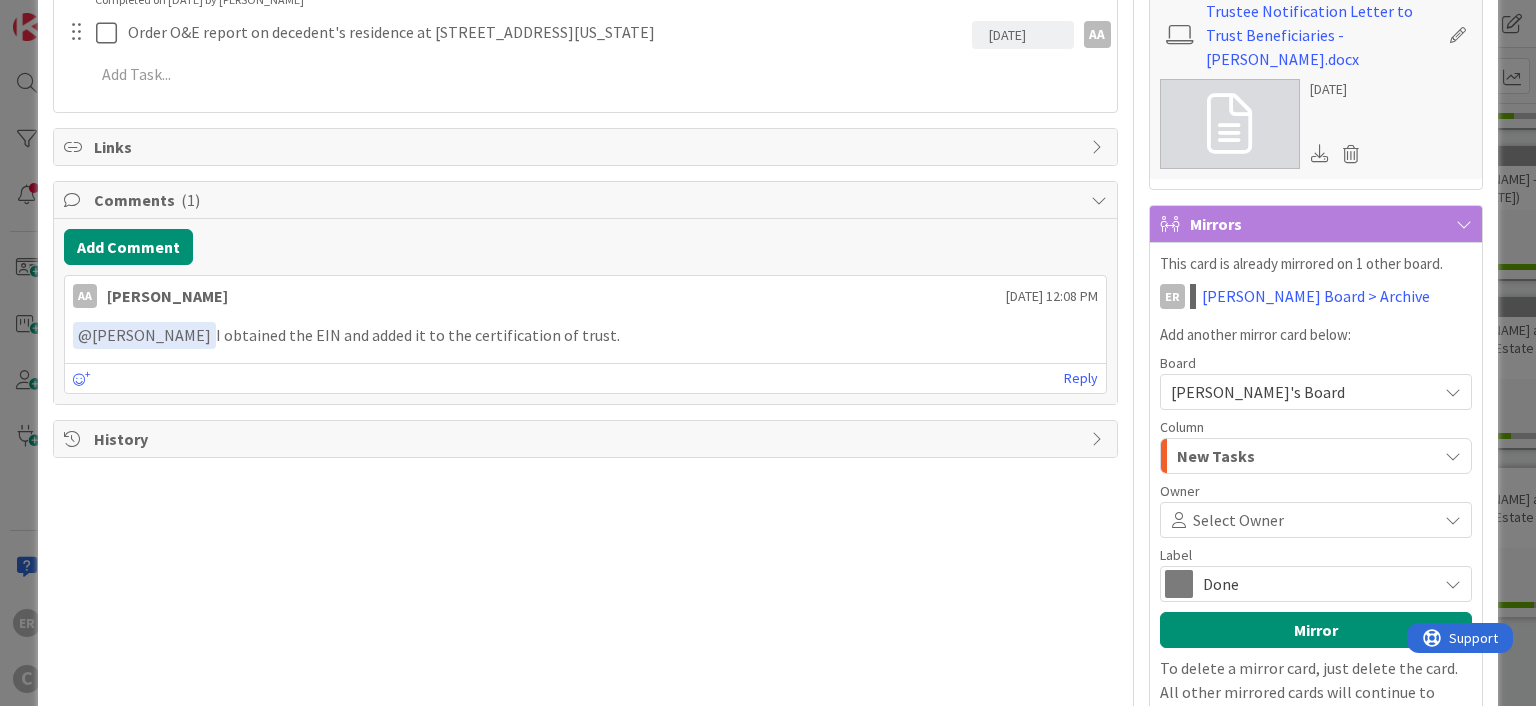 click on "Select Owner" at bounding box center [1238, 520] 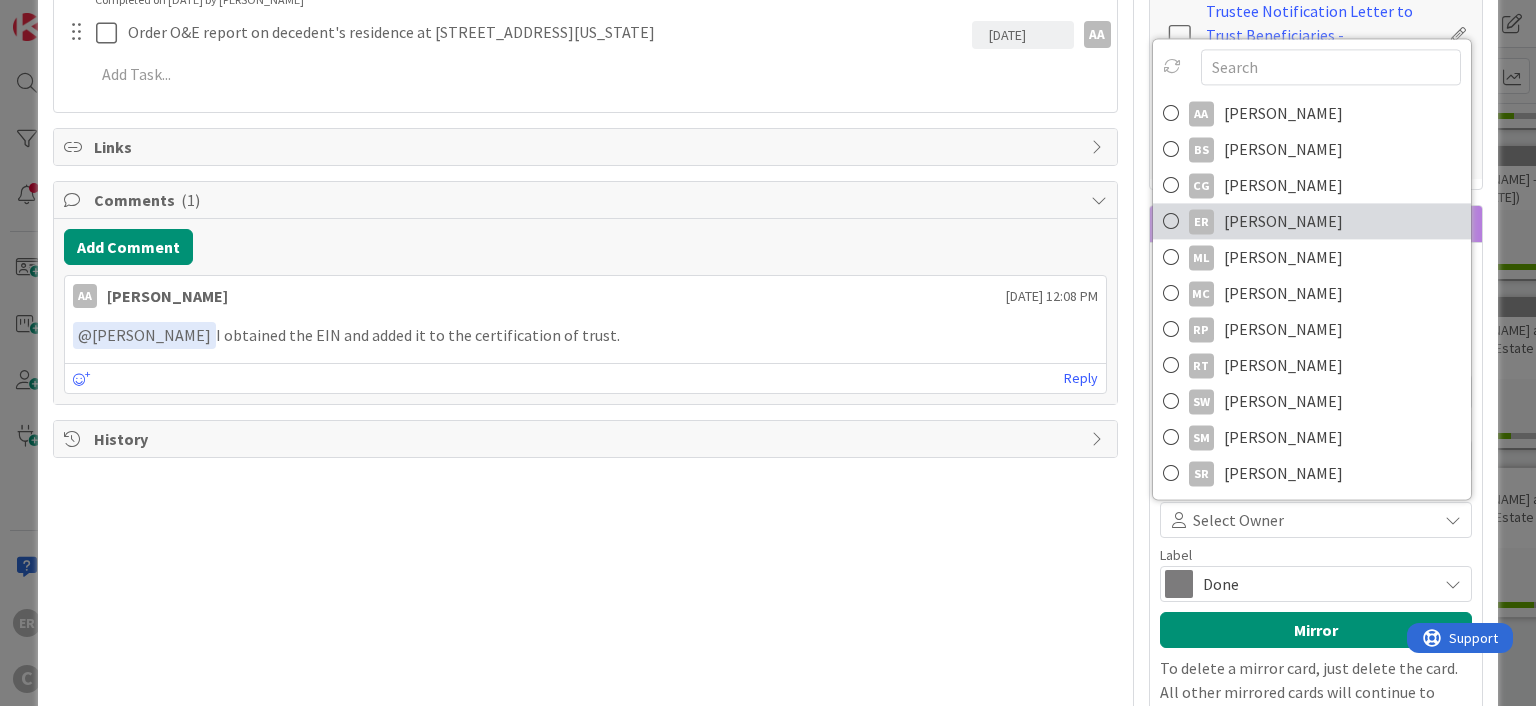 click on "Ethan Rector" at bounding box center (1283, 221) 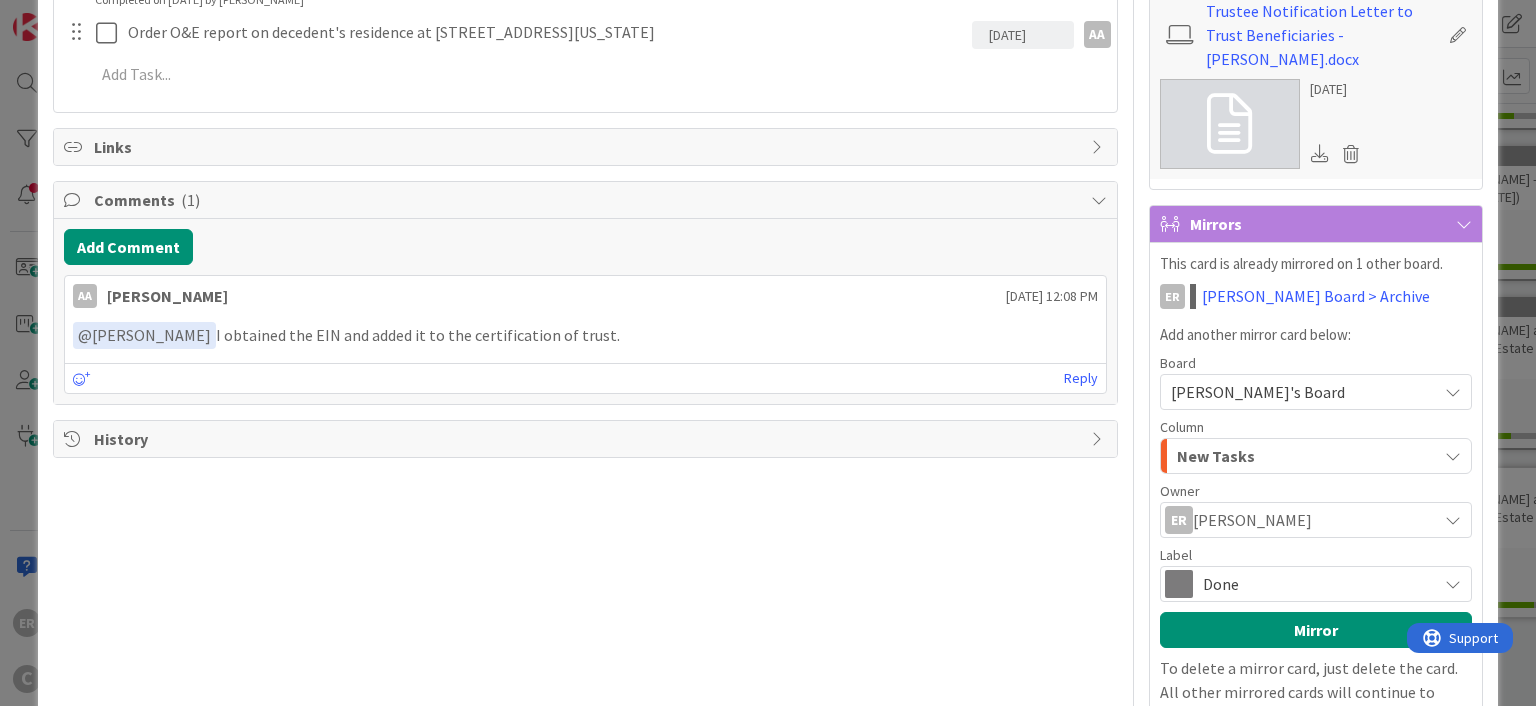 click on "Done" at bounding box center (1315, 584) 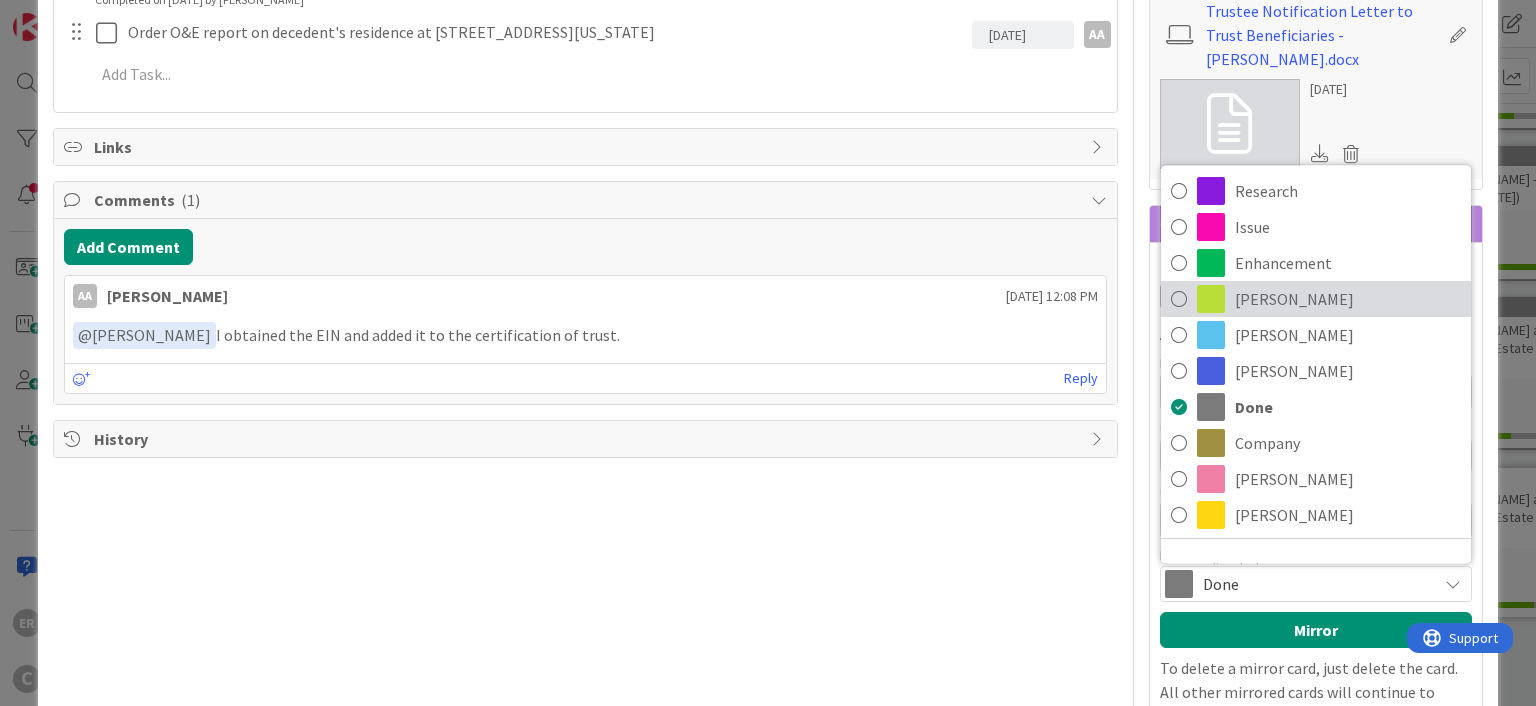 click on "Ethan" at bounding box center (1348, 299) 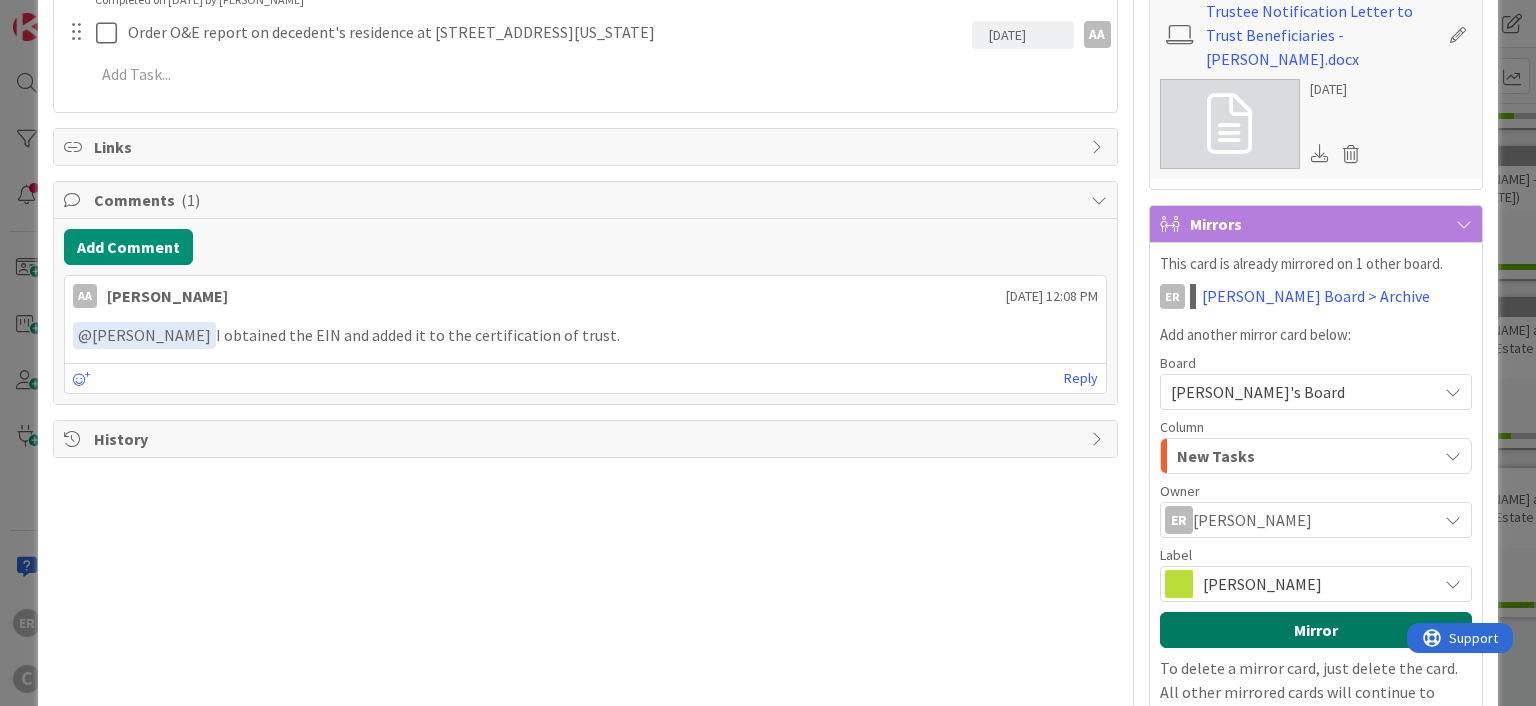 click on "Mirror" at bounding box center (1316, 630) 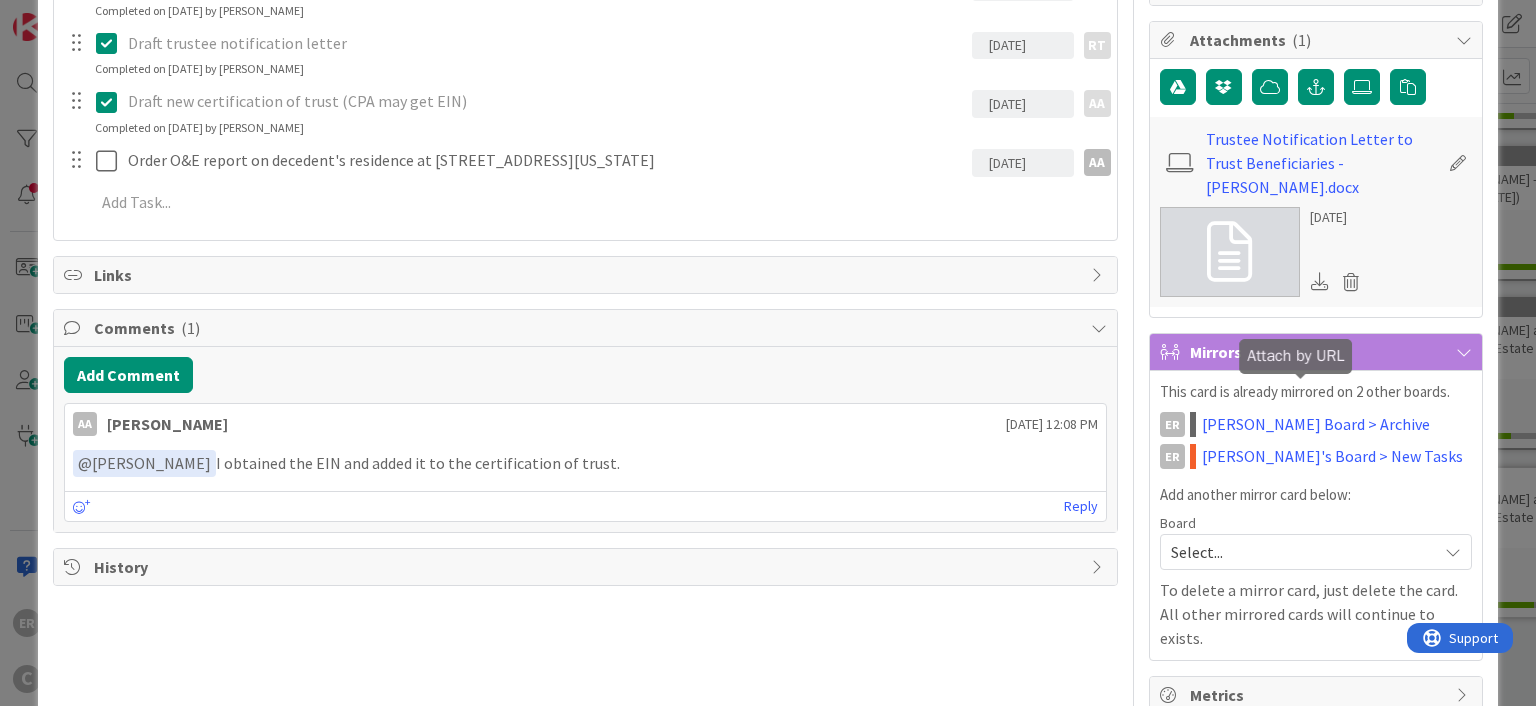 scroll, scrollTop: 0, scrollLeft: 0, axis: both 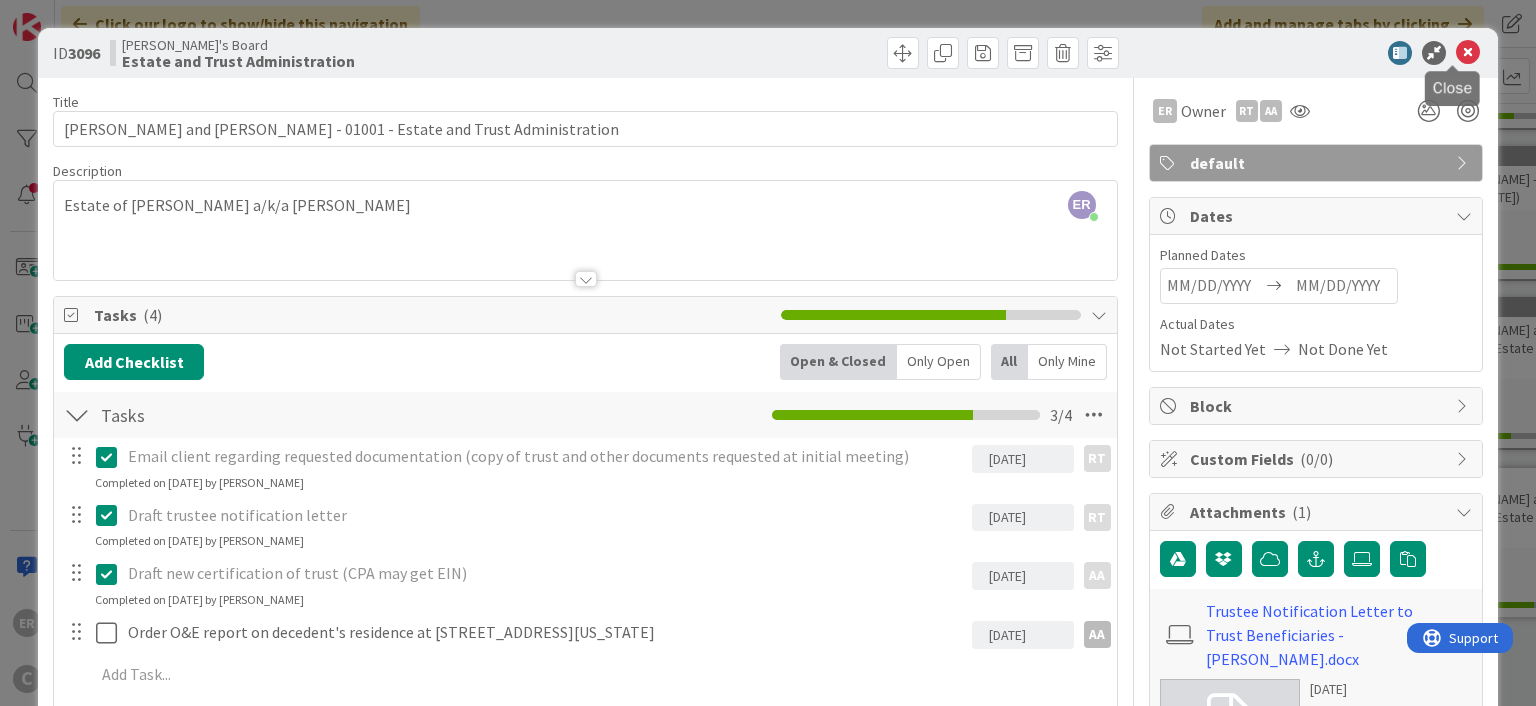 click at bounding box center (1468, 53) 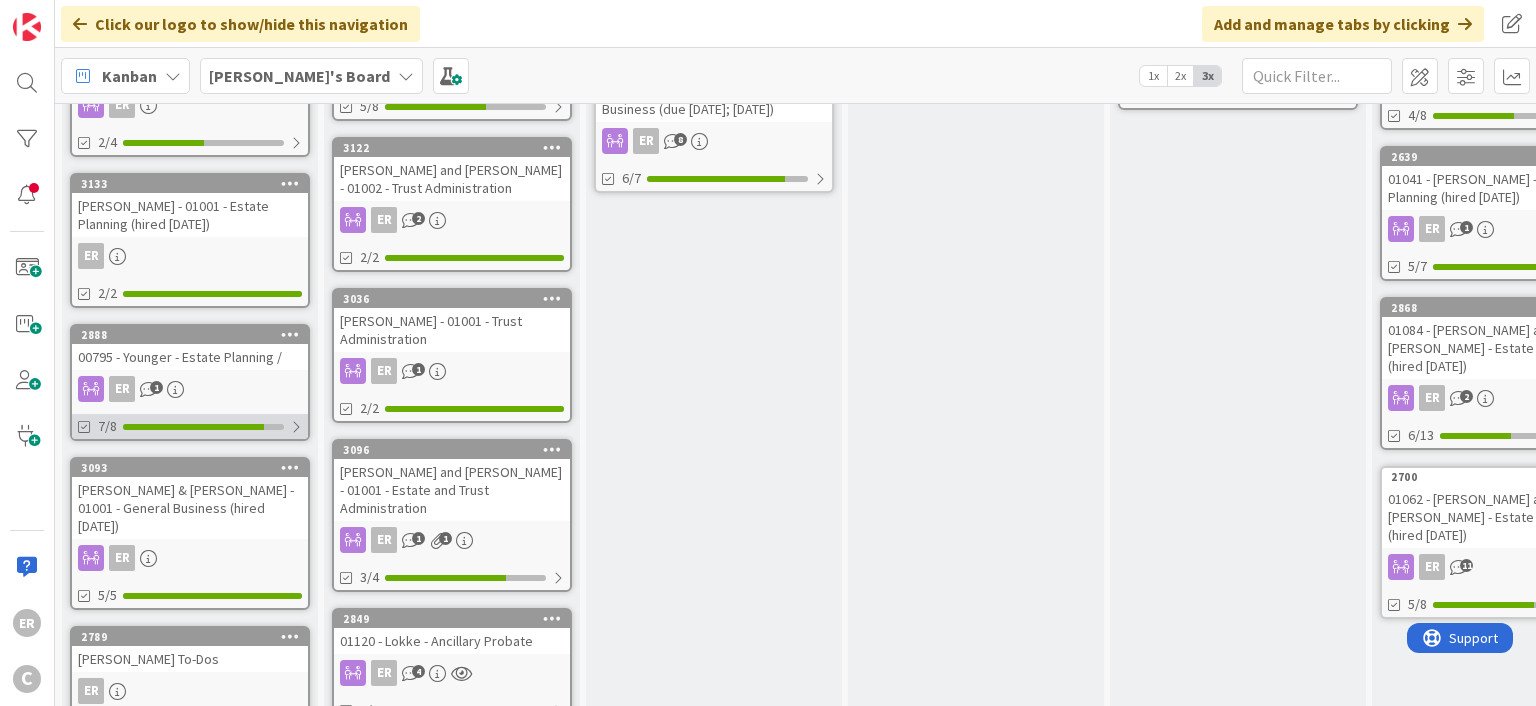 scroll, scrollTop: 0, scrollLeft: 0, axis: both 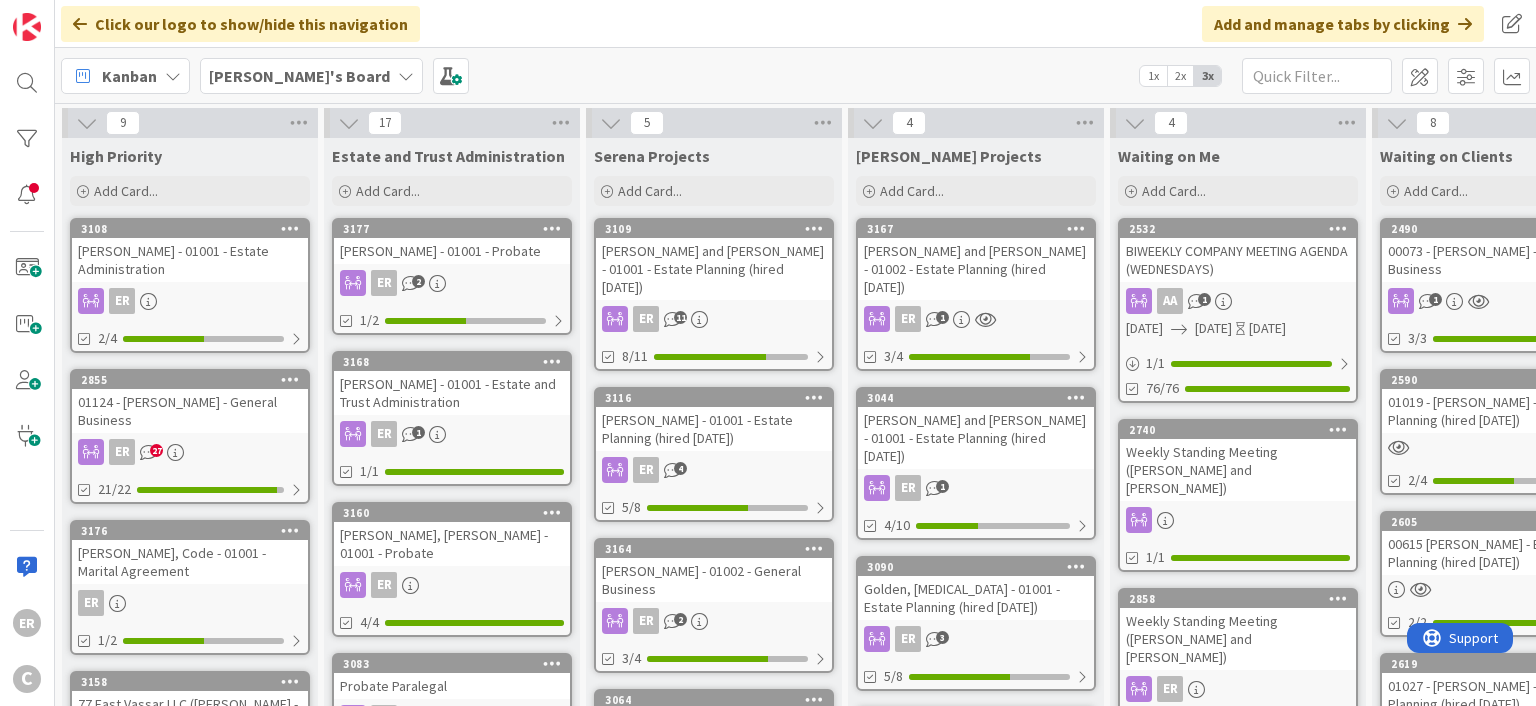 click on "Buss, Bradley and Dana Olson - 01002 - Estate Planning (hired 7.8.25)" at bounding box center (976, 269) 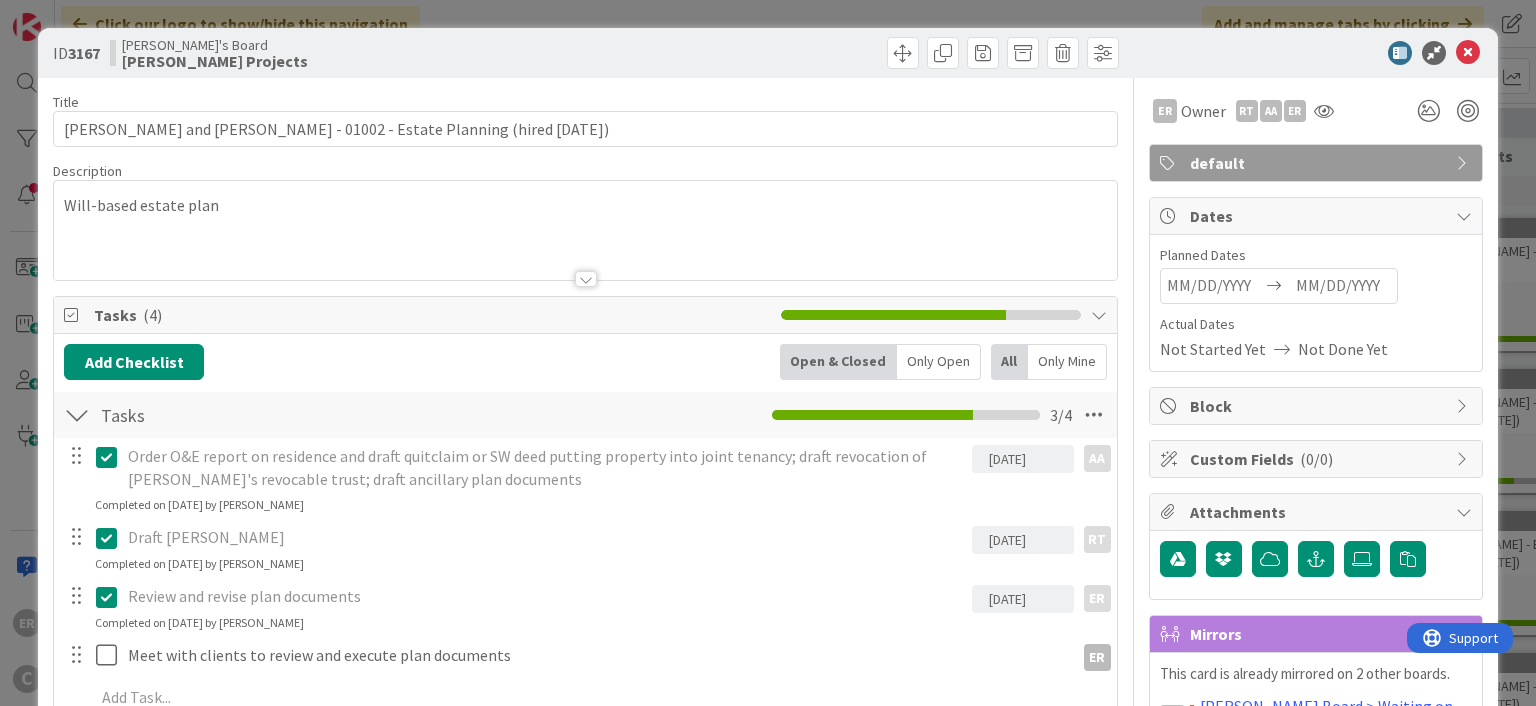 scroll, scrollTop: 0, scrollLeft: 0, axis: both 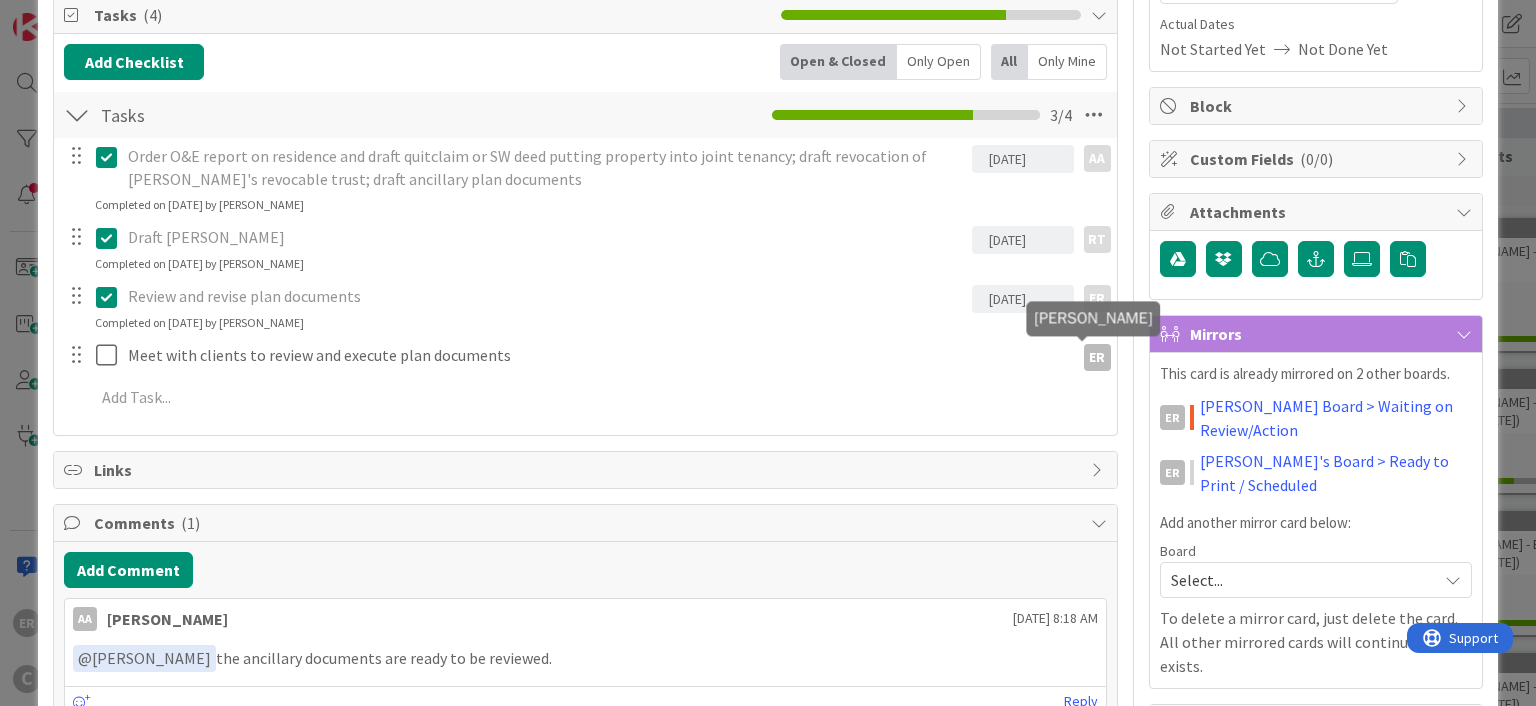 click on "ER" at bounding box center (1097, 357) 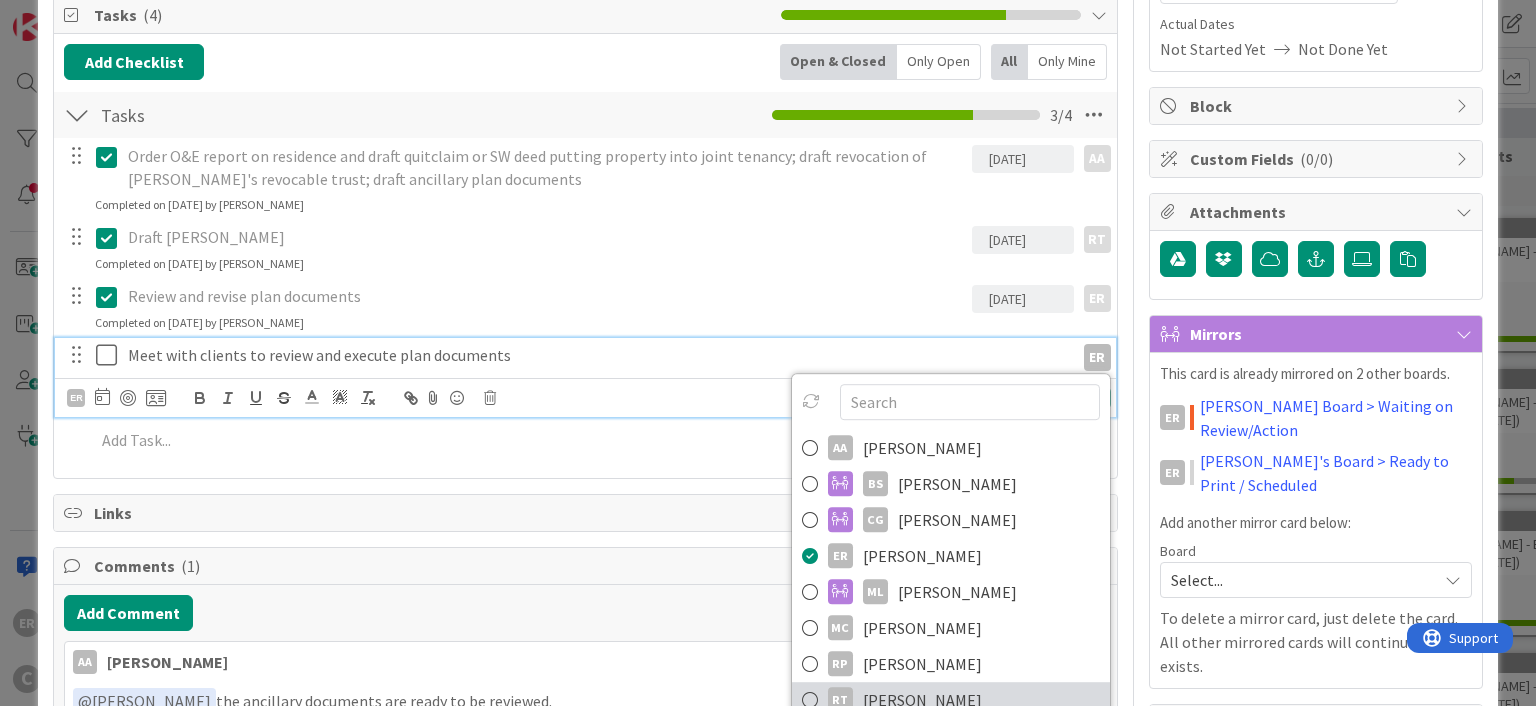 click on "RT Ryan Taylor" at bounding box center [951, 700] 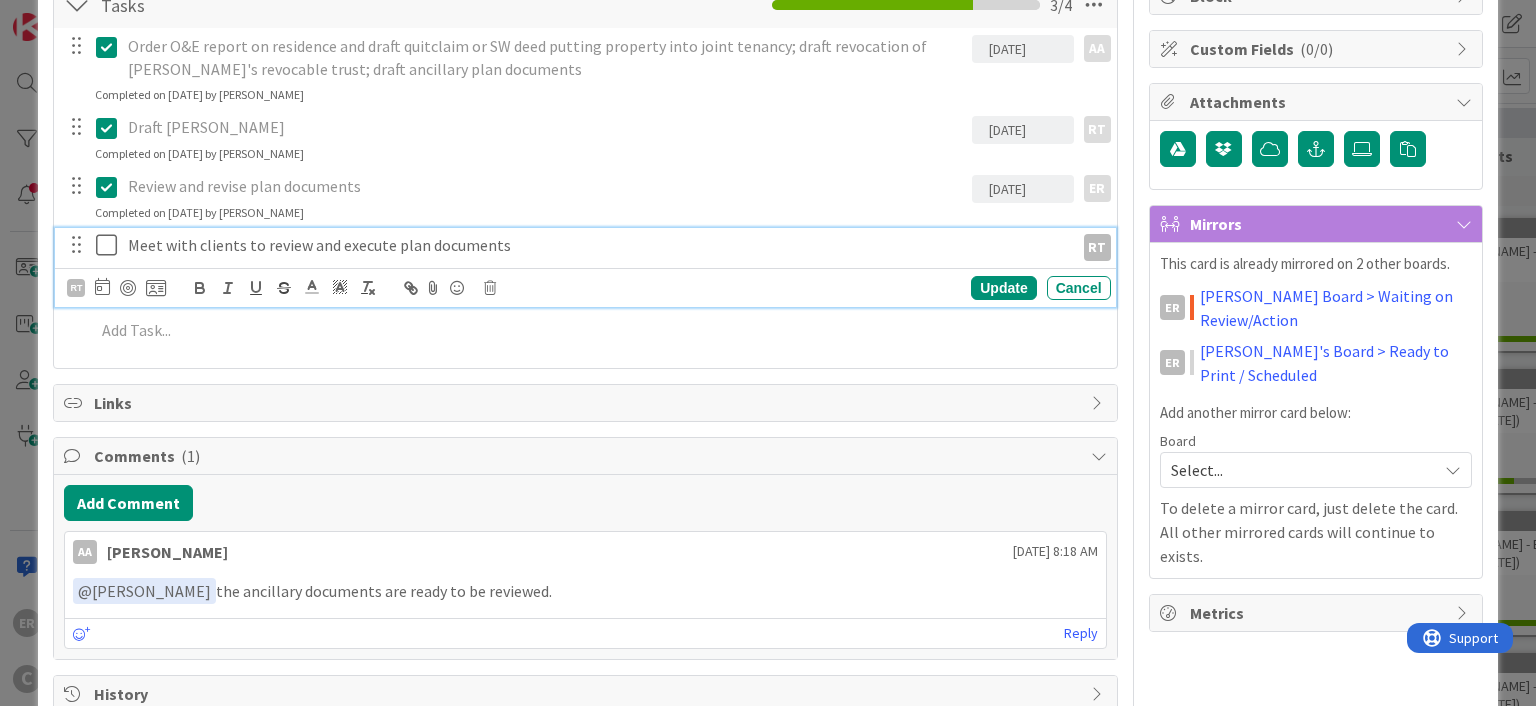 scroll, scrollTop: 413, scrollLeft: 0, axis: vertical 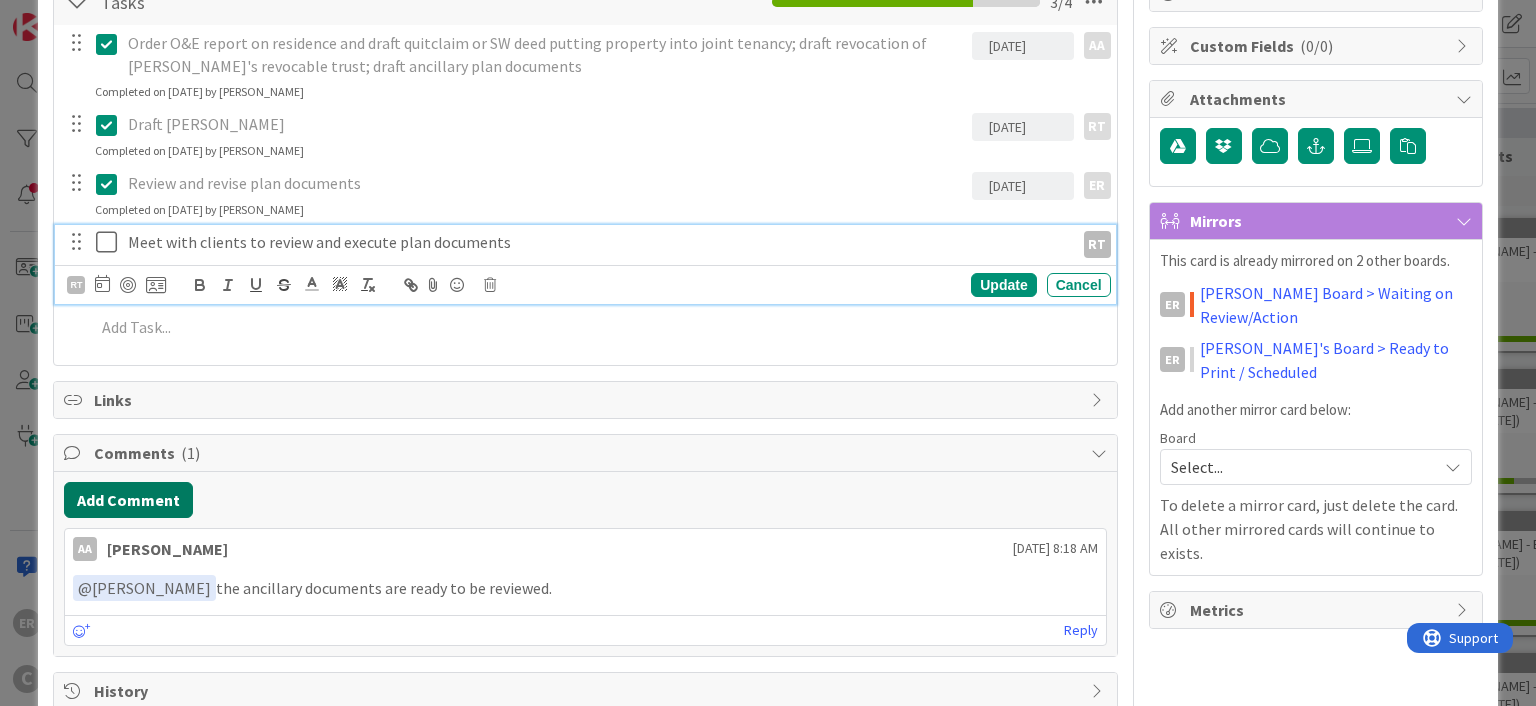 click on "Add Comment" at bounding box center [128, 500] 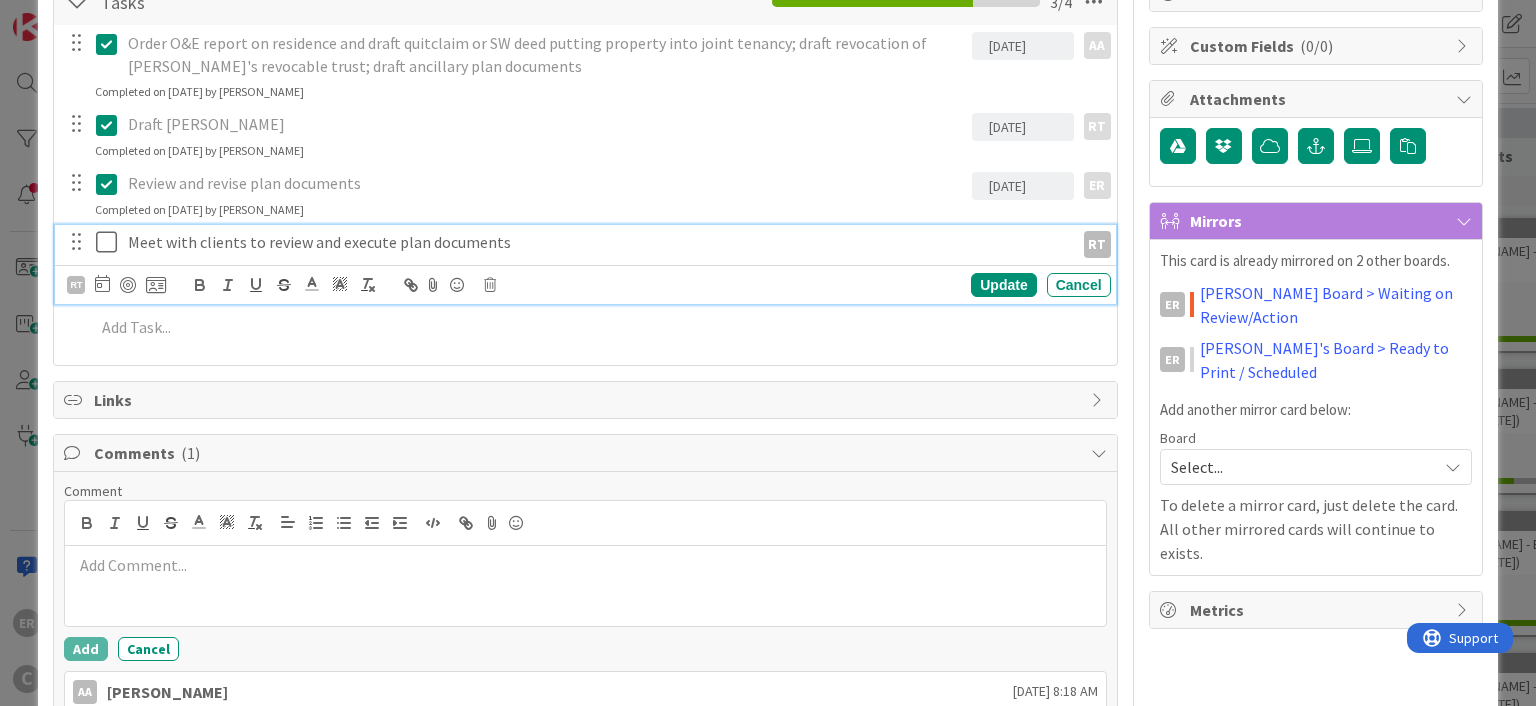 type 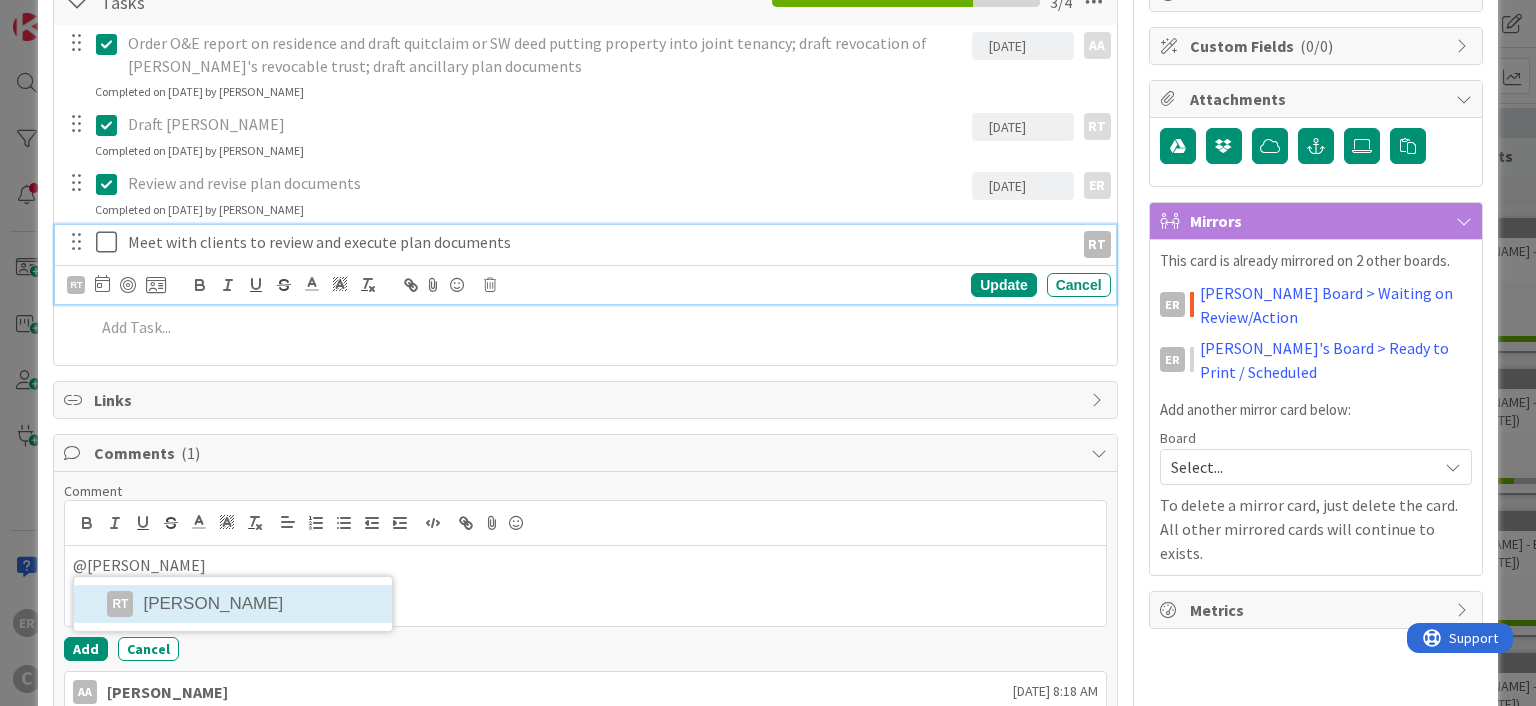 click on "RT Ryan Taylor" at bounding box center [233, 604] 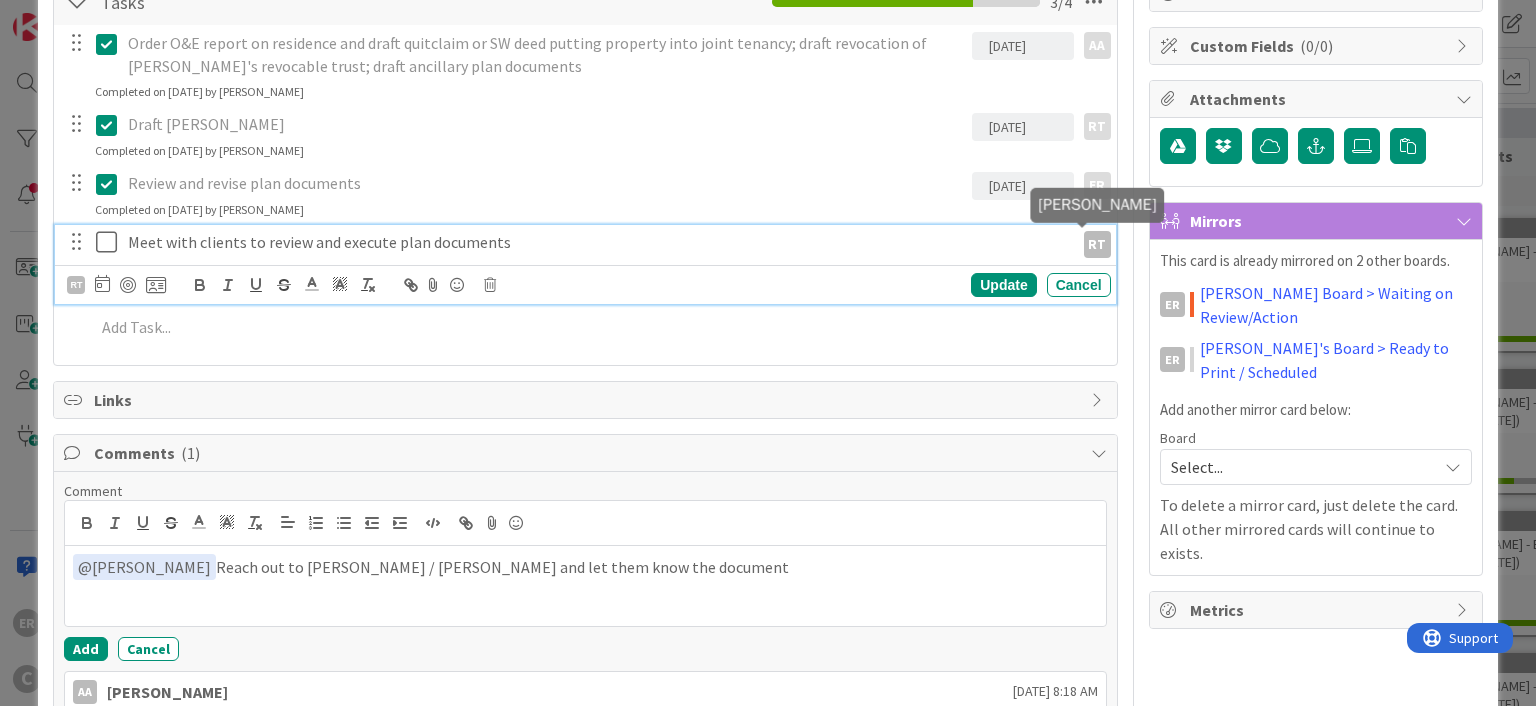 click on "RT" at bounding box center (1097, 244) 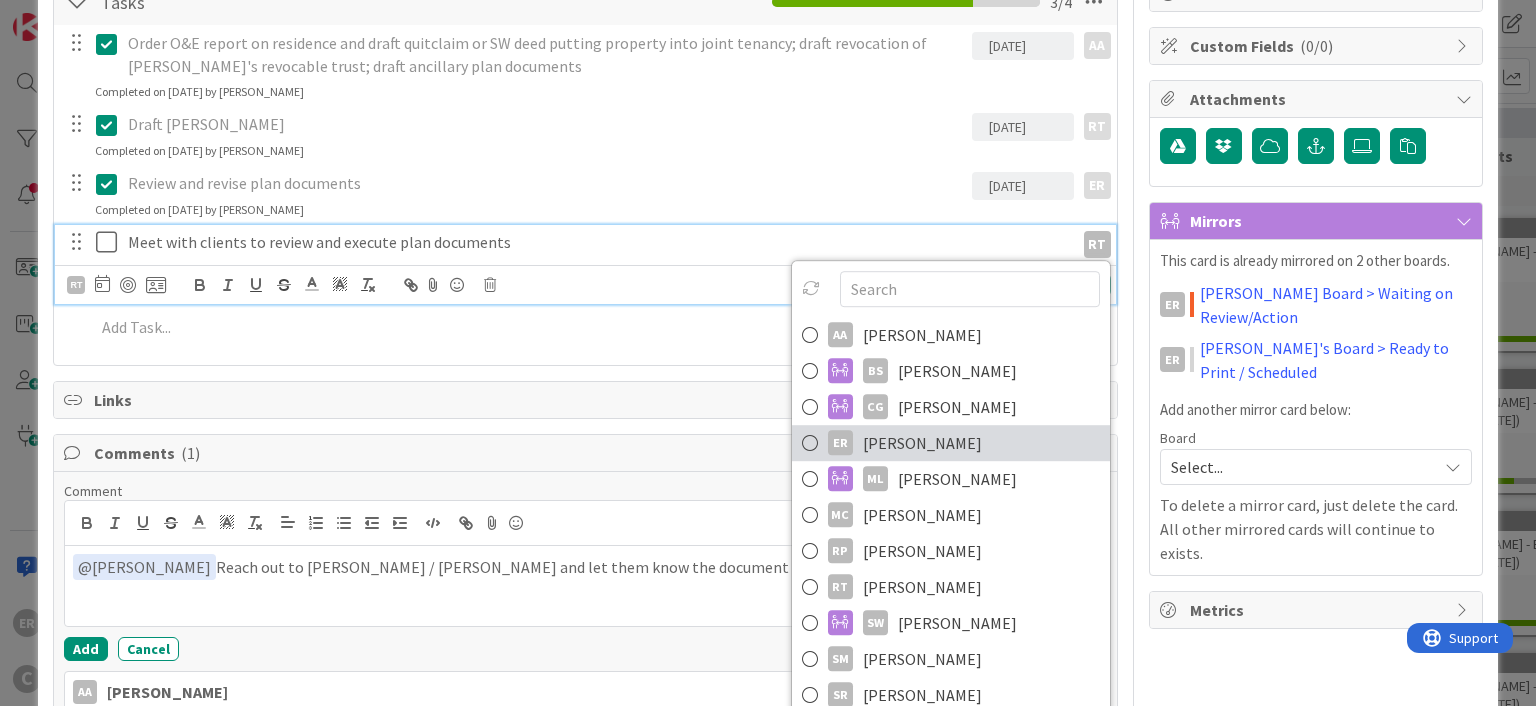 click on "ER Ethan Rector" at bounding box center [951, 443] 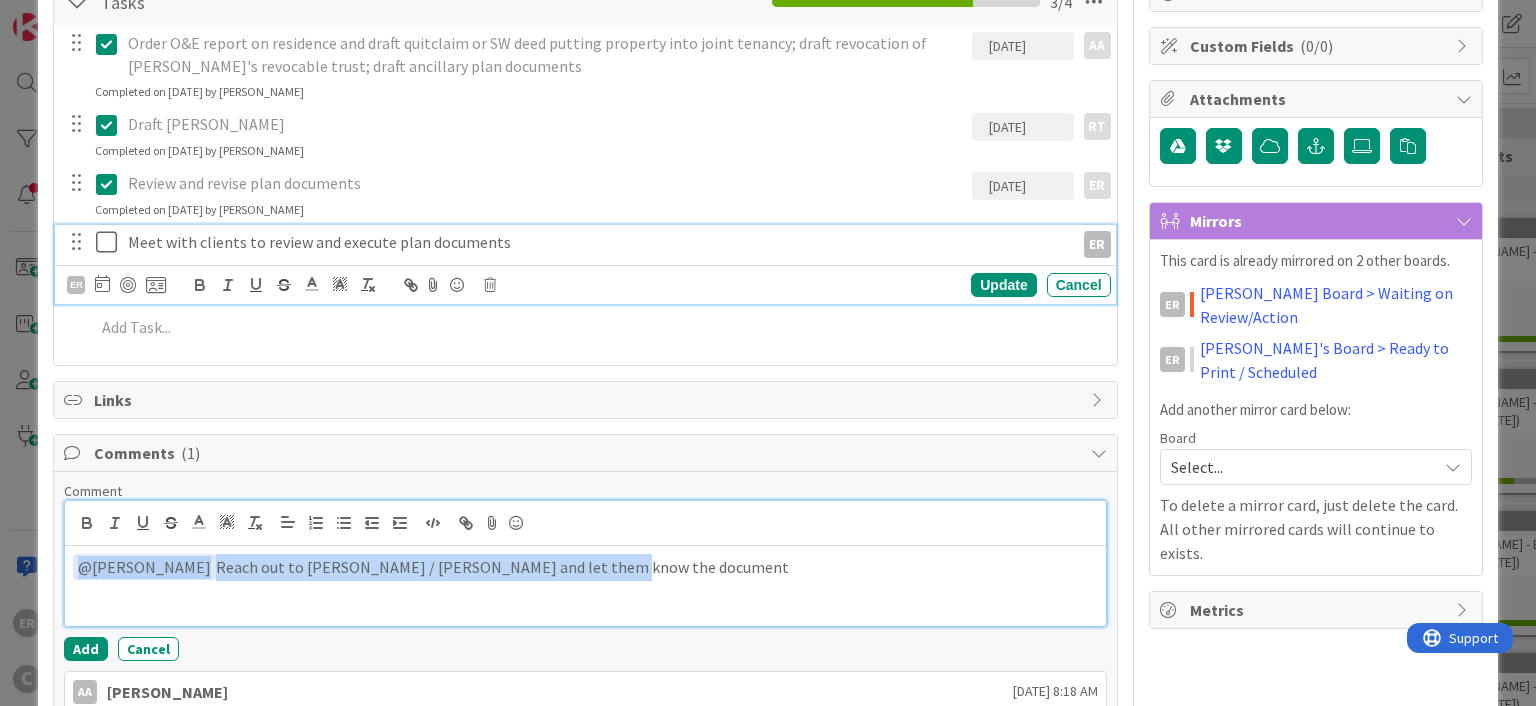 drag, startPoint x: 585, startPoint y: 518, endPoint x: -32, endPoint y: 503, distance: 617.1823 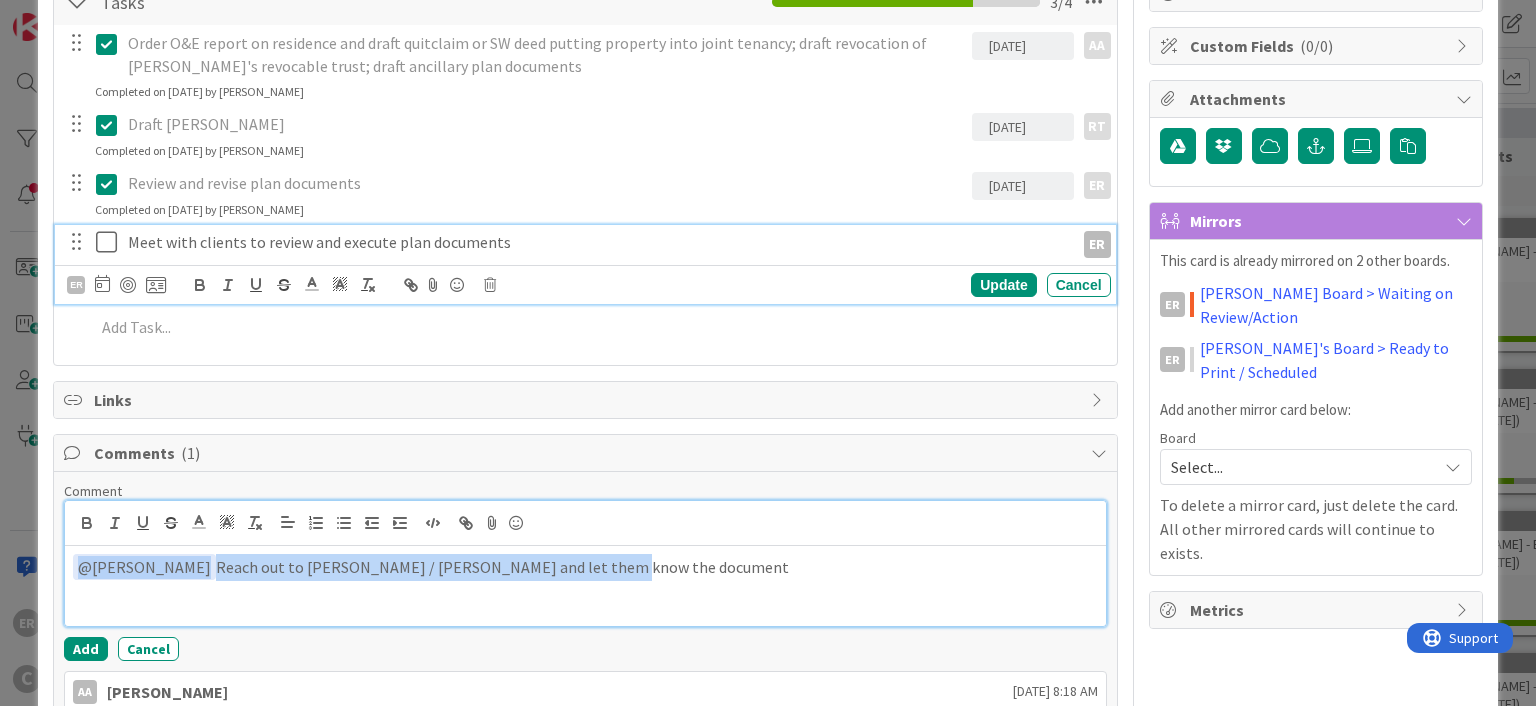click on "ER C Click our logo to show/hide this navigation Add and manage tabs by clicking Kanban Ethan's Board 1x 2x 3x 9 High Priority Add Card... 3108 Moore, Mason - 01001 - Estate Administration ER 2/4 2855 01124 - Canipe - General Business ER 27 21/22 3176 Hodge, Code - 01001 - Marital Agreement ER 1/2 3158 77 East Vassar LLC (Jason Bryant - 01002 - General Business) ER 2/4 3133 Raney, Jeremiah - 01001 - Estate Planning (hired 5.30.25) ER 2/2 2888 00795 - Younger - Estate Planning /  ER 1 7/8 3093 Loftus, Casey & Troy - 01001 - General Business (hired 5.14.25) ER 5/5 2789 Ethan To-Dos ER 7/12 825 Johnson - Estate Planning (00825)  RP 25 3 27/42 17 Estate and Trust Administration Add Card... 3177 Duvall, Maralyn - 01001 - Probate ER 2 1/2 3168 Caywood, Paula - 01001 - Estate and Trust Administration ER 1 1/1 3160 Avalos Silva, Maria - 01001 - Probate ER 4/4 3083 Probate Paralegal ER 0/3 3121 Smith.Heather - 01001 - Probate ER 2 5/8 3122 Fisher, Matt and Michelle - 01002 - Trust Administration ER 2 2/2 3036 ER 1 2/2" at bounding box center [768, 353] 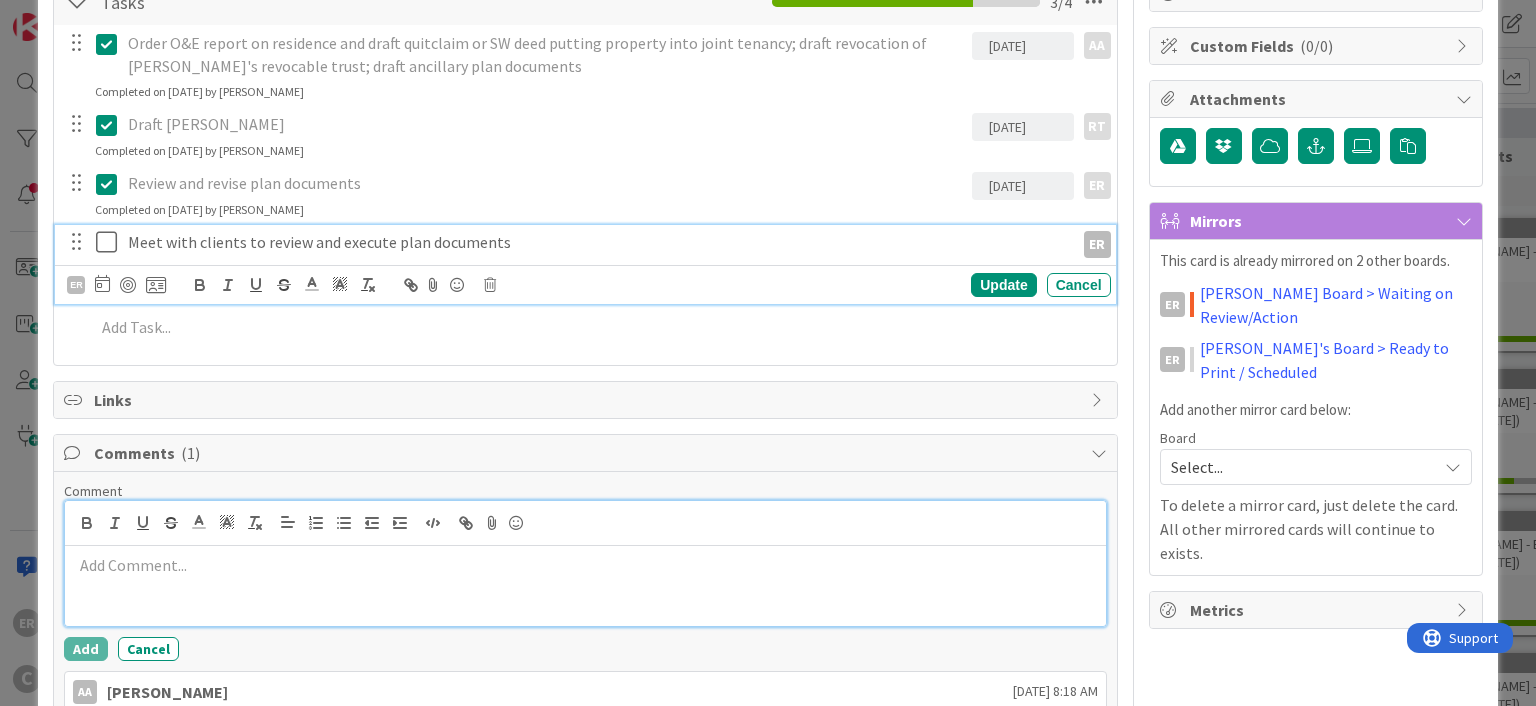scroll, scrollTop: 0, scrollLeft: 0, axis: both 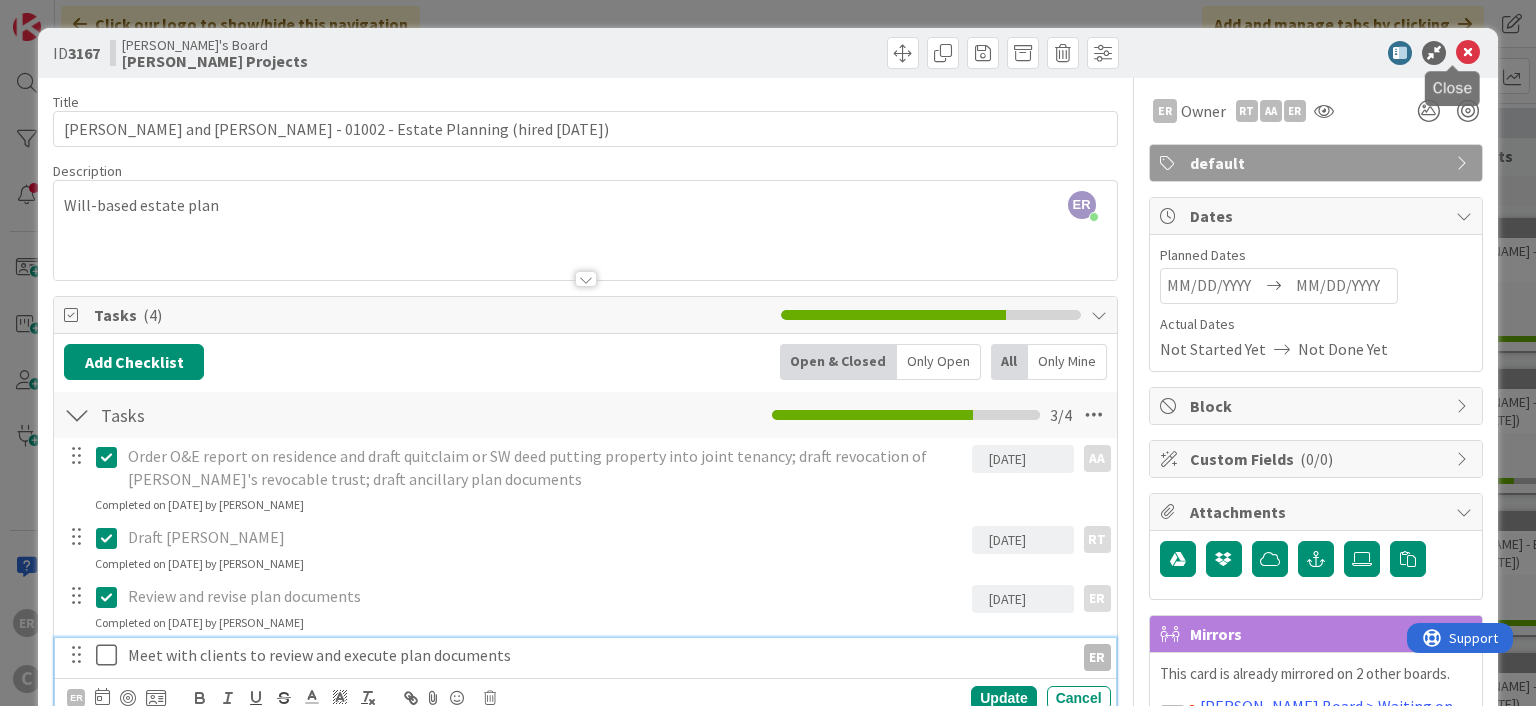 click at bounding box center [1468, 53] 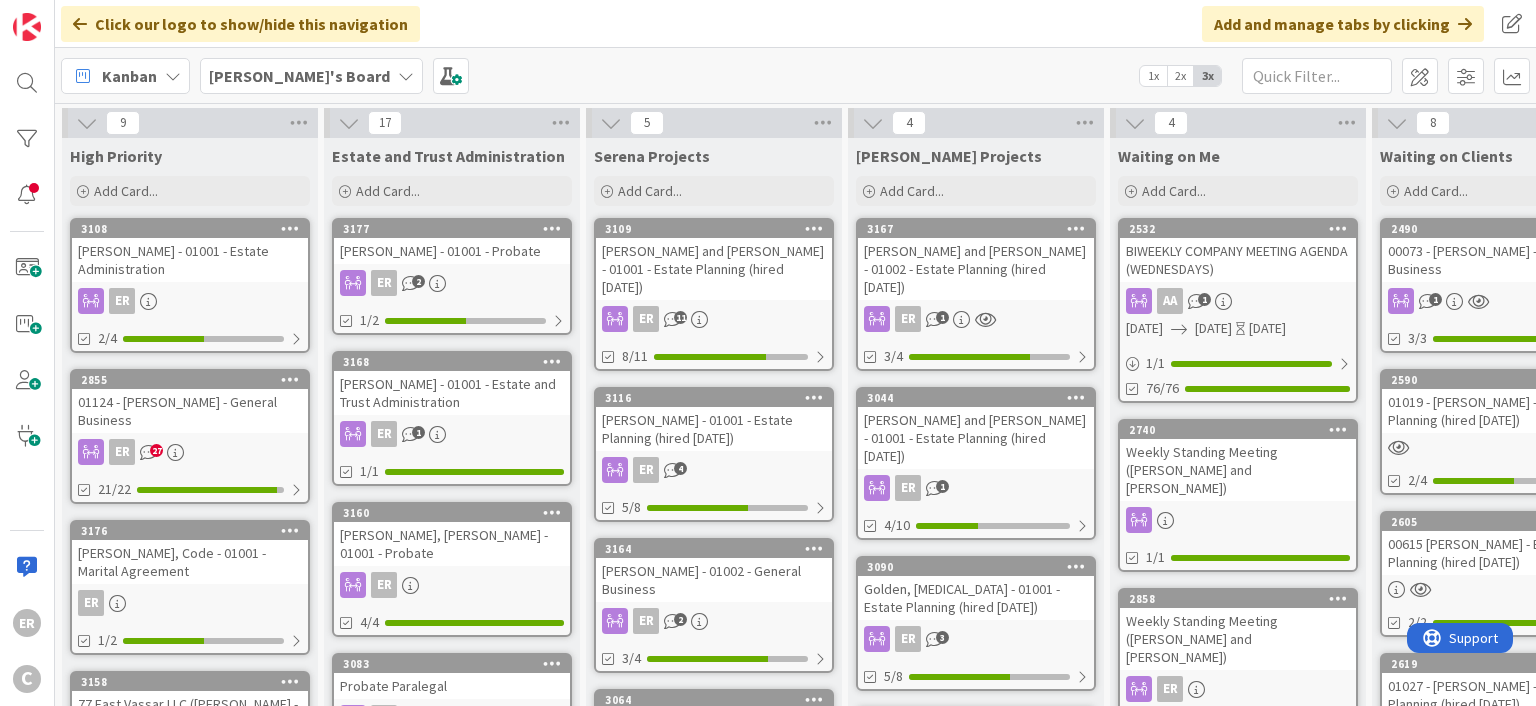 scroll, scrollTop: 0, scrollLeft: 0, axis: both 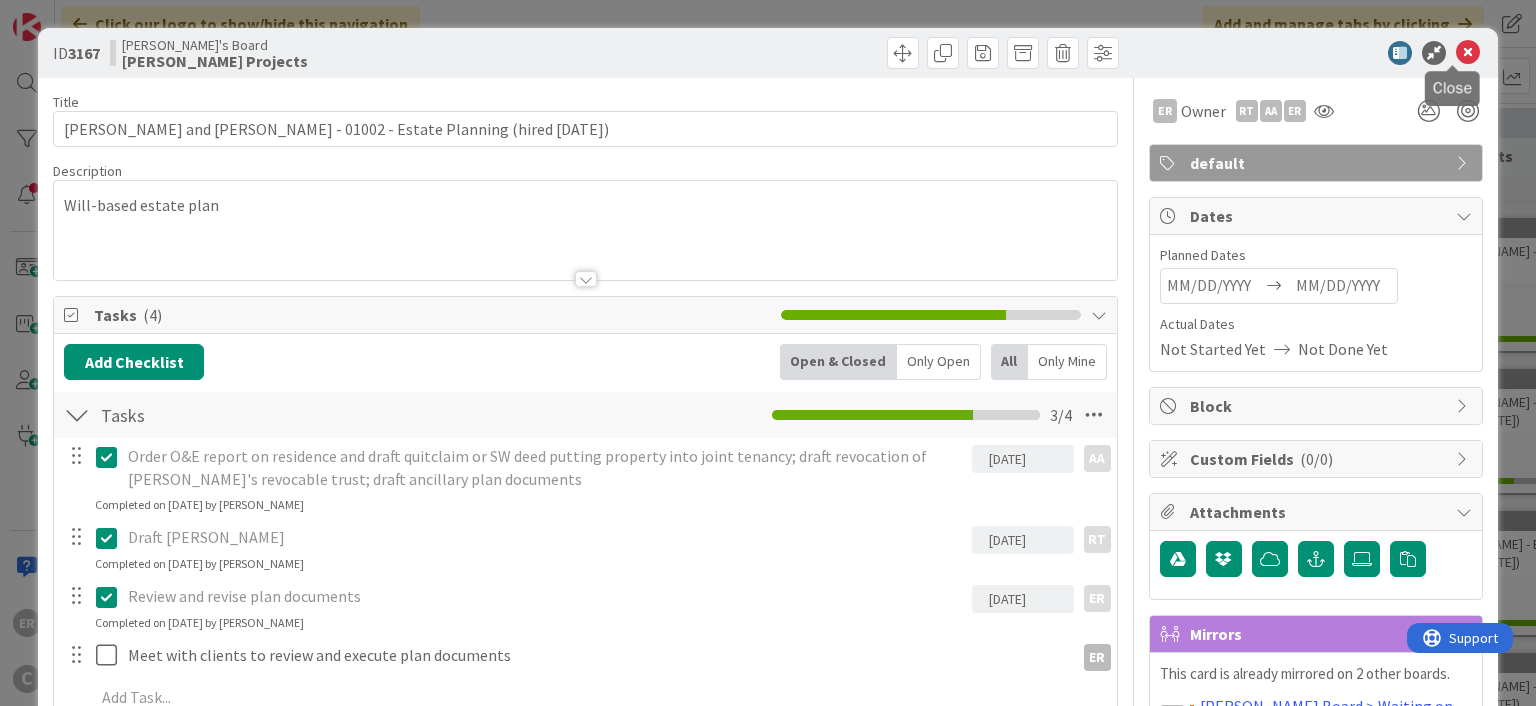 click at bounding box center [1468, 53] 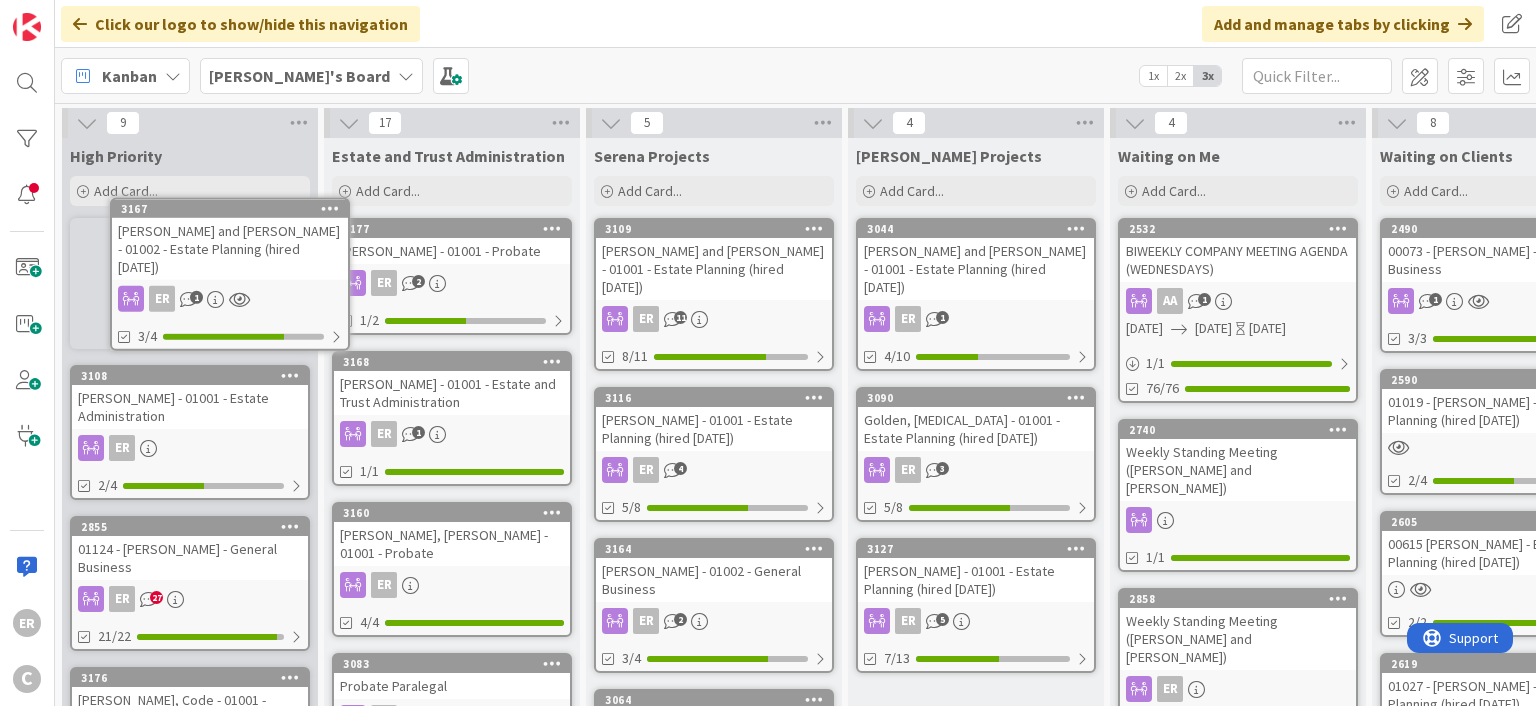 scroll, scrollTop: 0, scrollLeft: 0, axis: both 